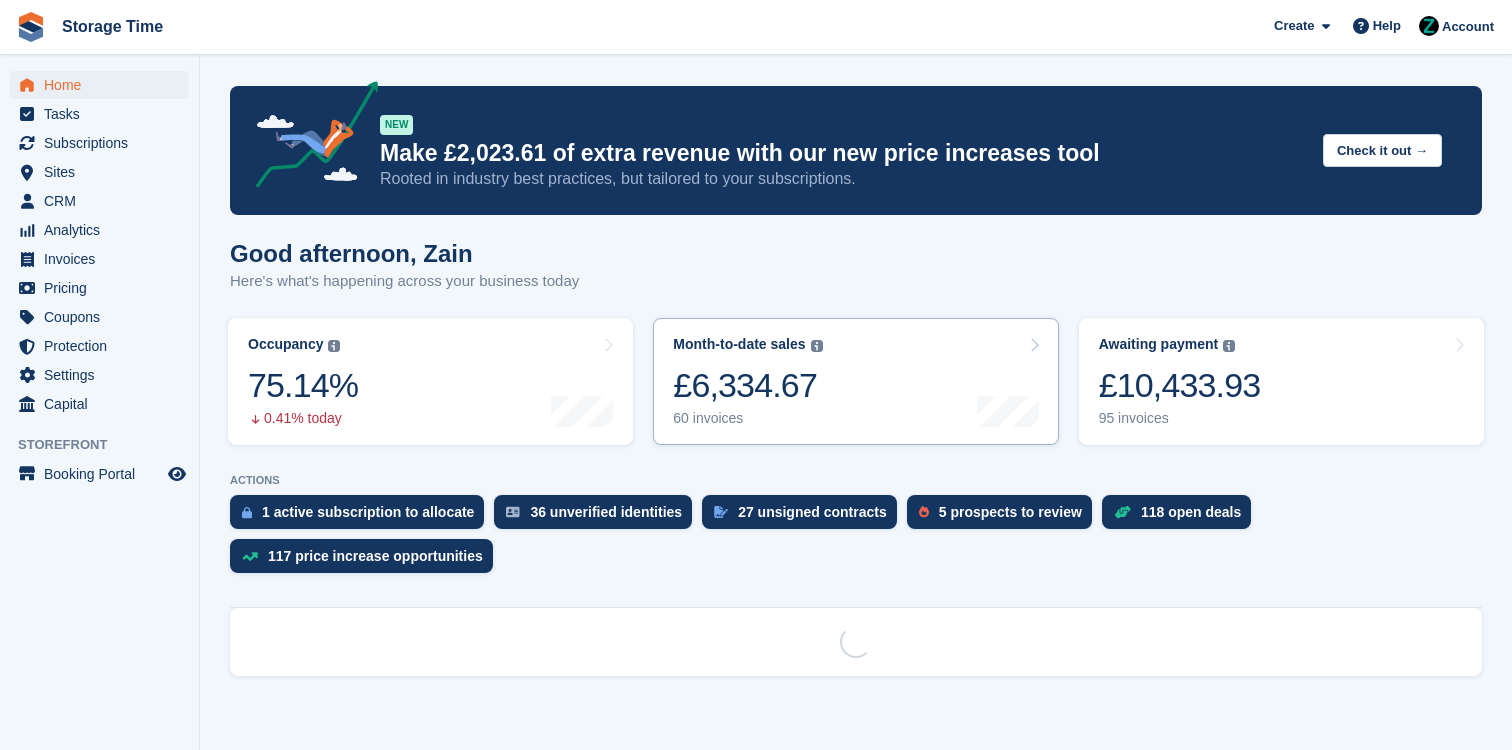 scroll, scrollTop: 0, scrollLeft: 0, axis: both 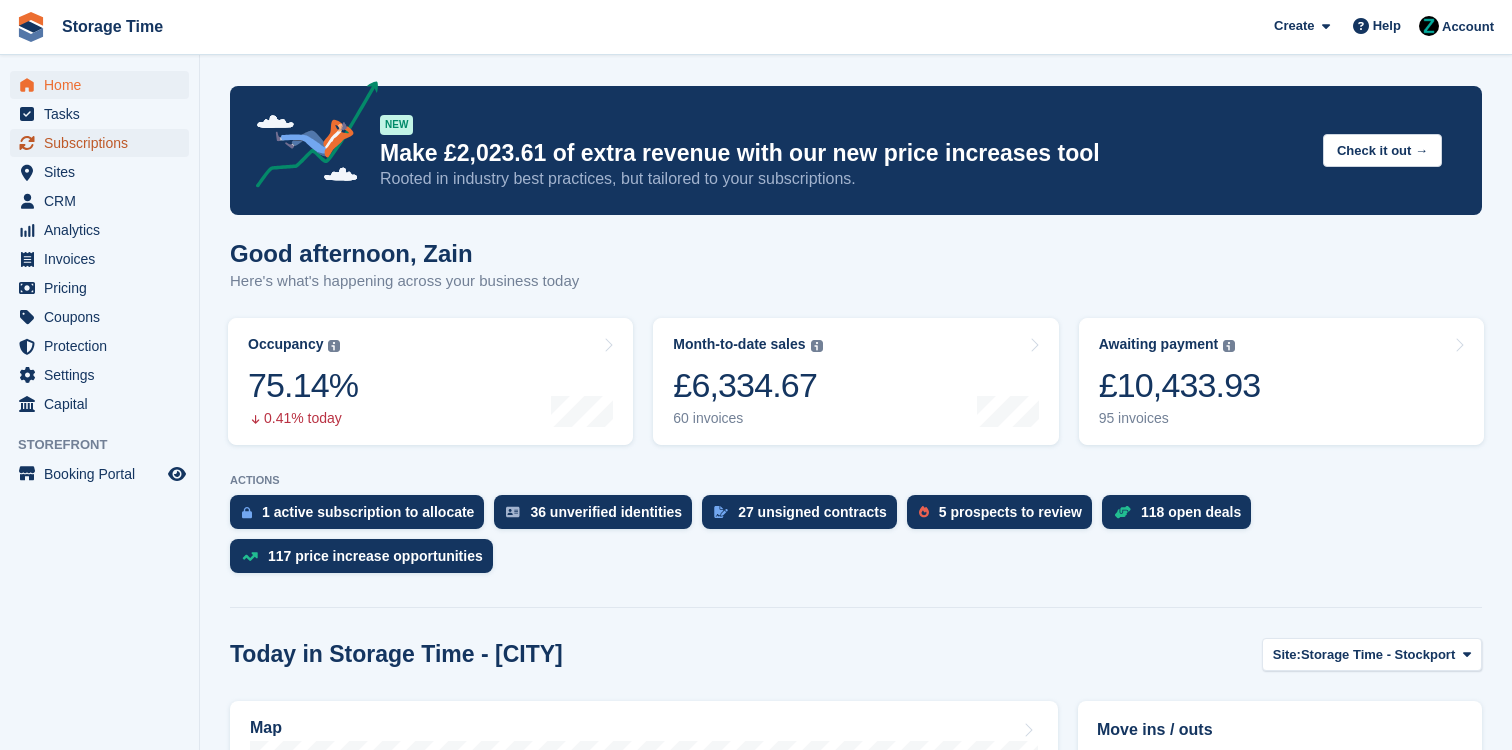 click on "Subscriptions" at bounding box center (104, 143) 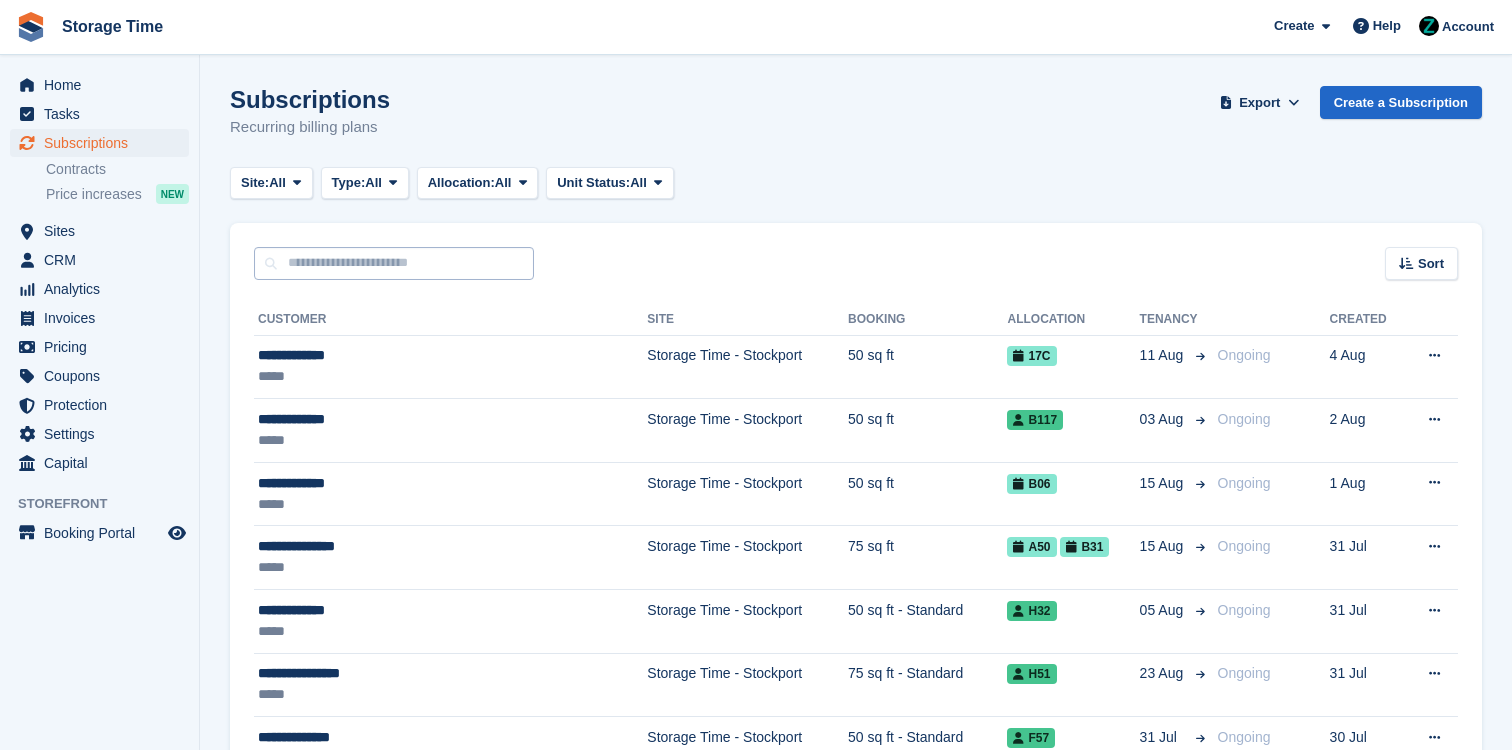 scroll, scrollTop: 0, scrollLeft: 0, axis: both 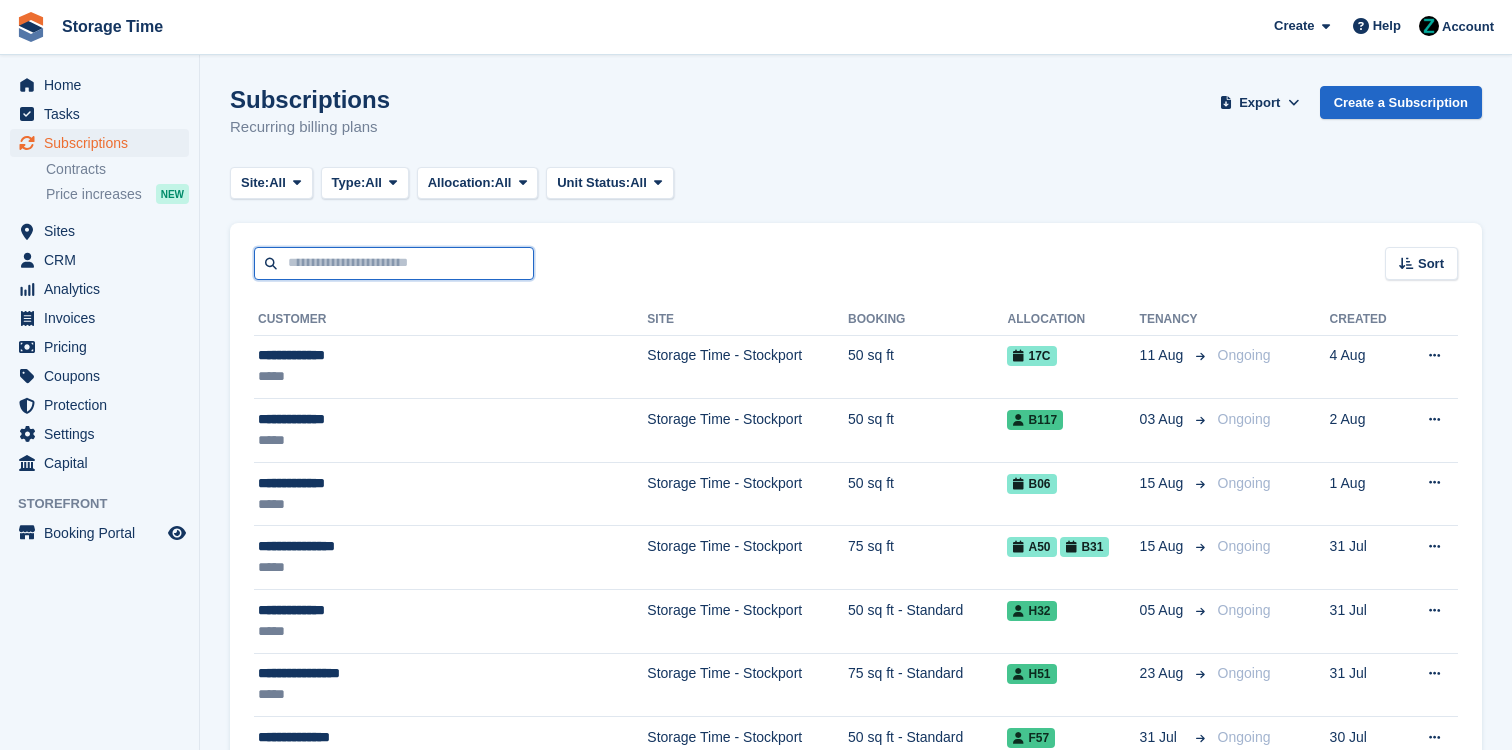 click at bounding box center [394, 263] 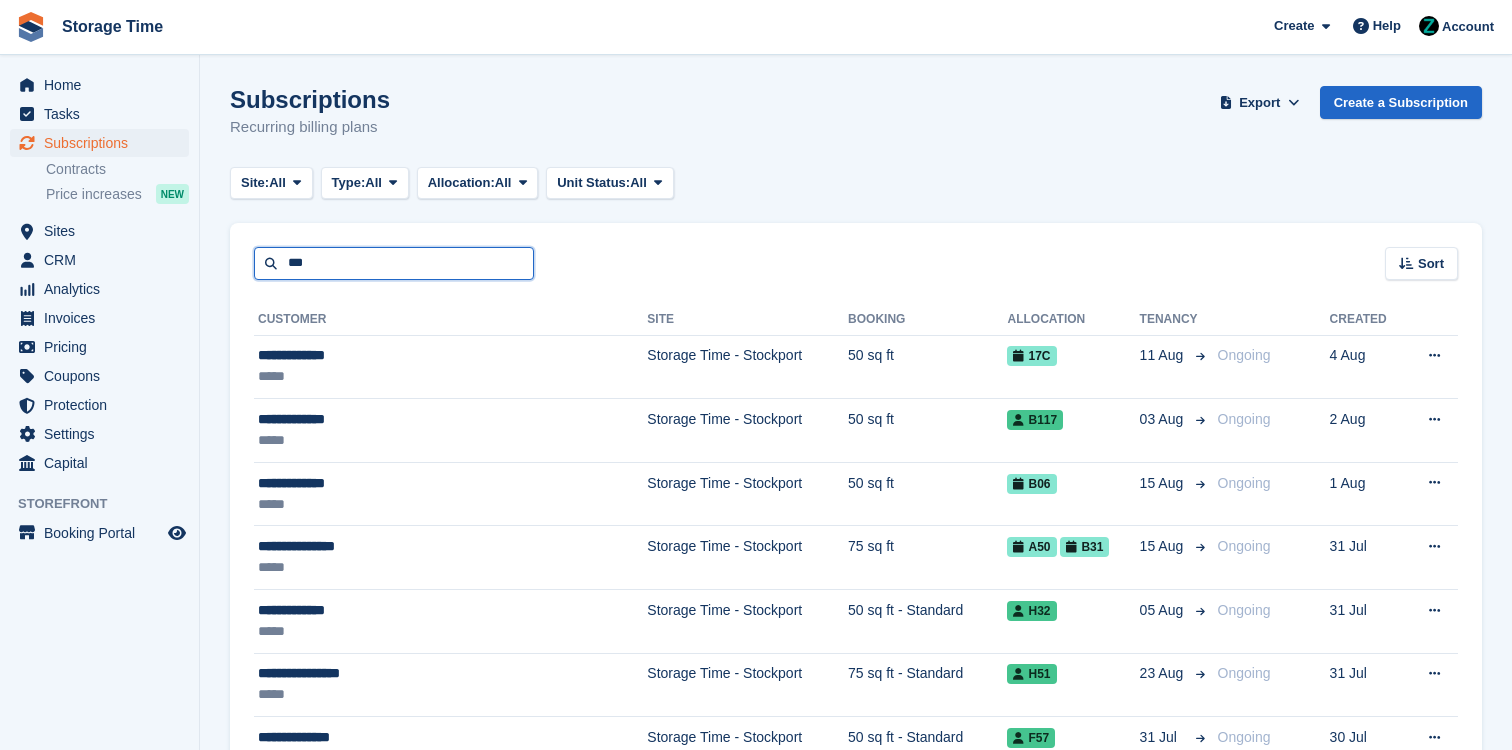 type on "***" 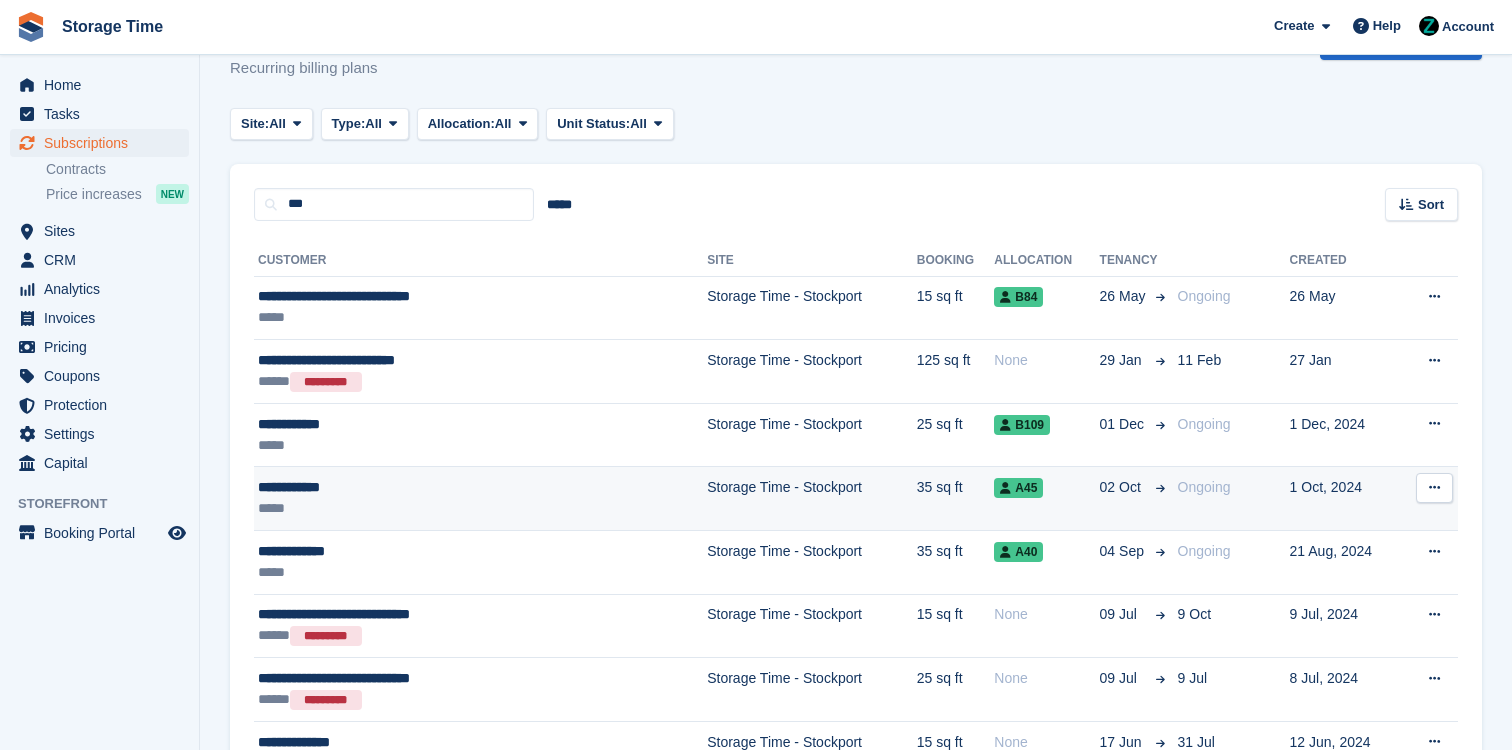 scroll, scrollTop: 17, scrollLeft: 0, axis: vertical 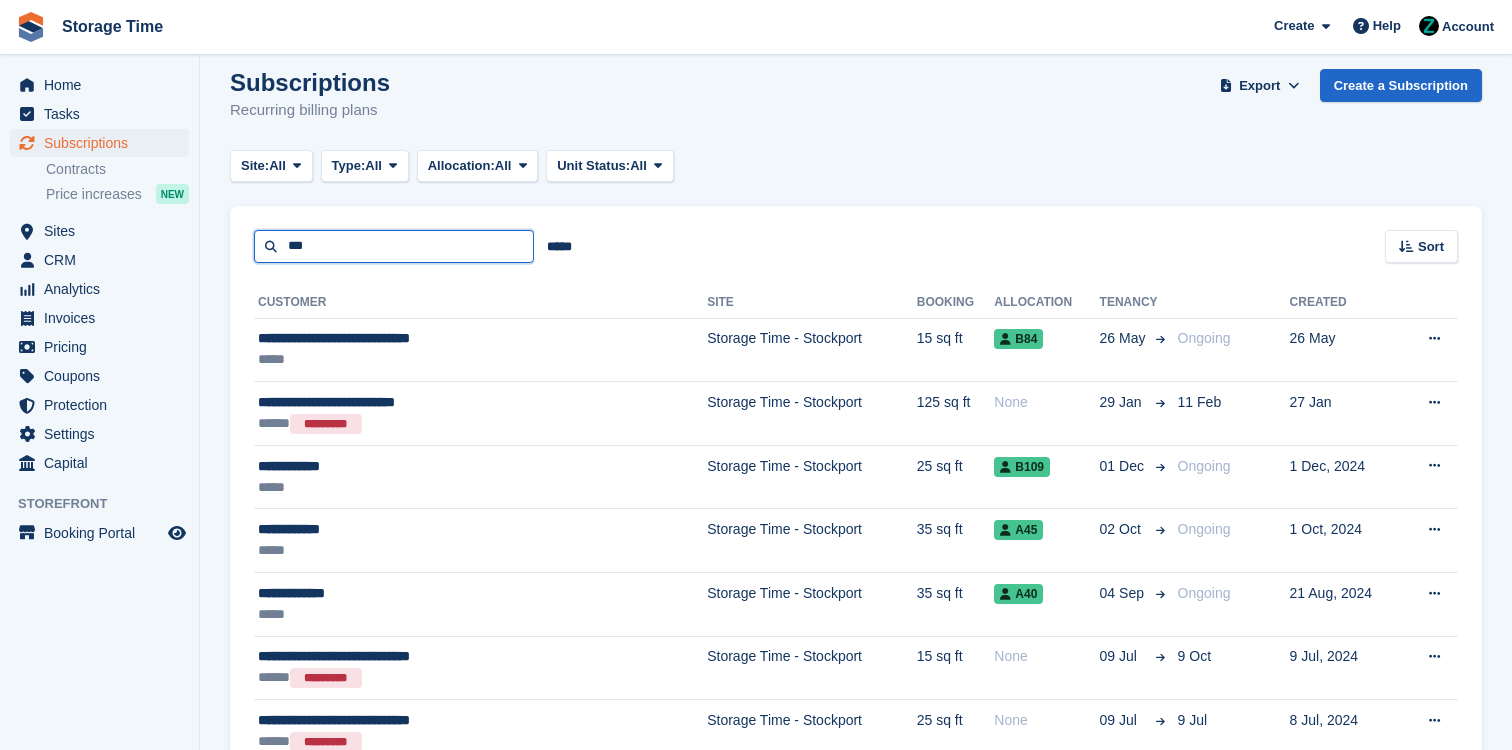 drag, startPoint x: 357, startPoint y: 251, endPoint x: 218, endPoint y: 223, distance: 141.7921 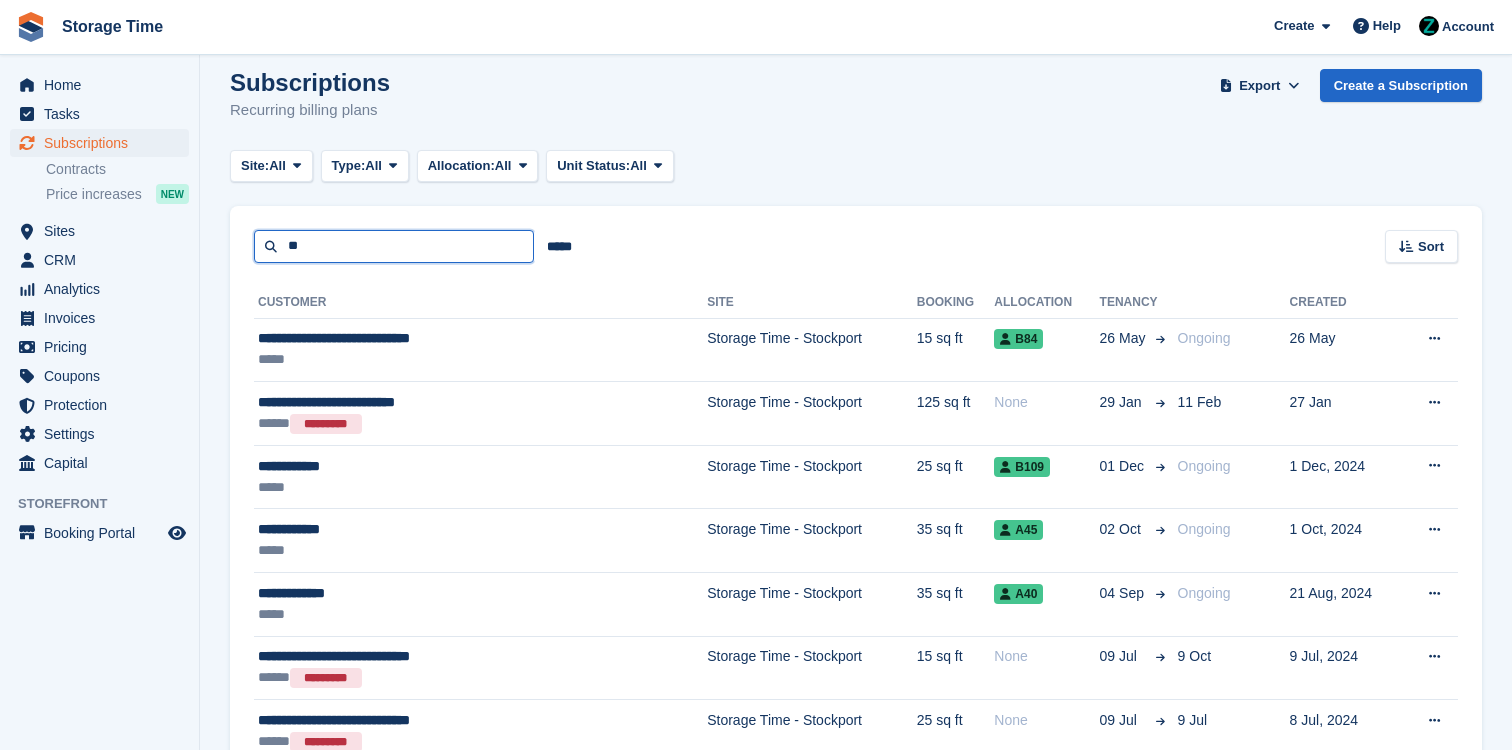 type on "*" 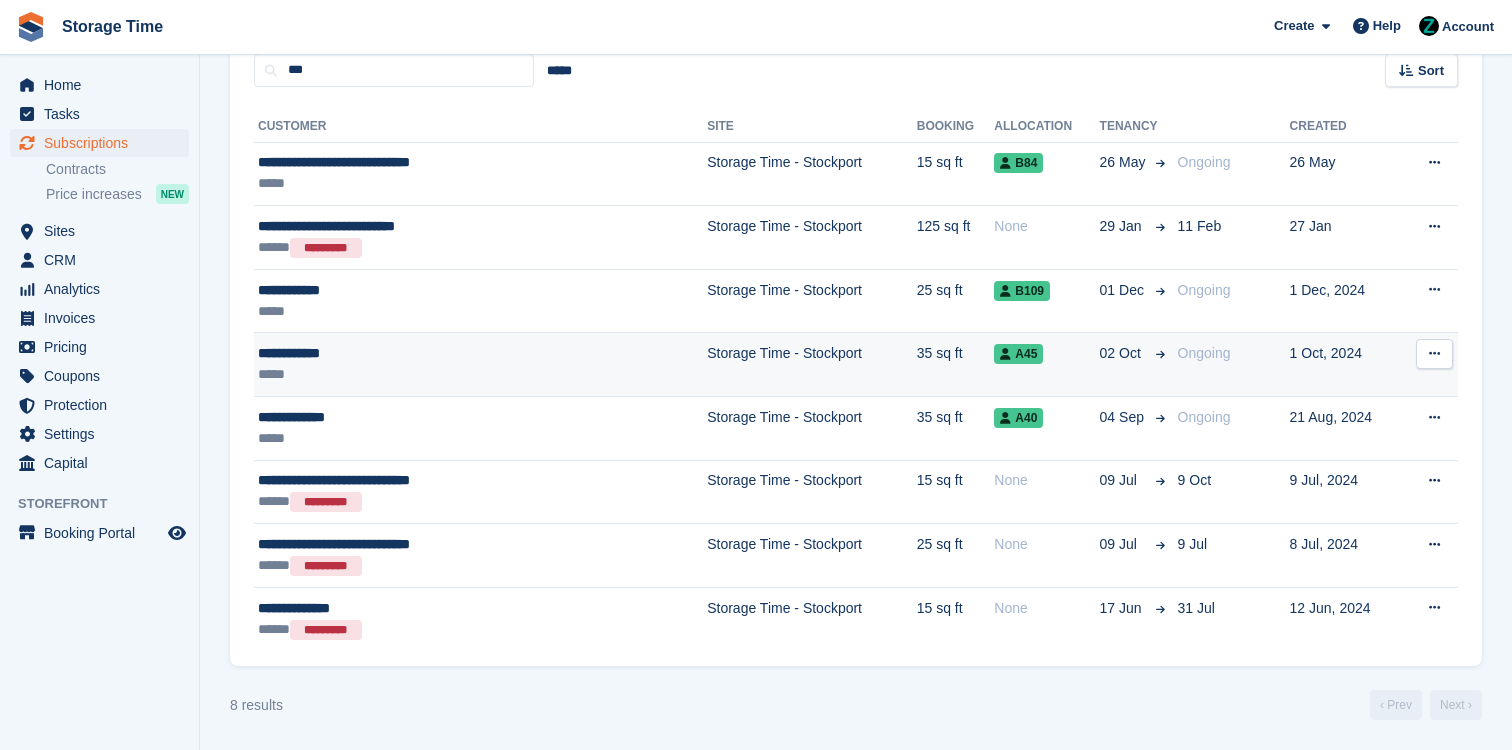 scroll, scrollTop: 0, scrollLeft: 0, axis: both 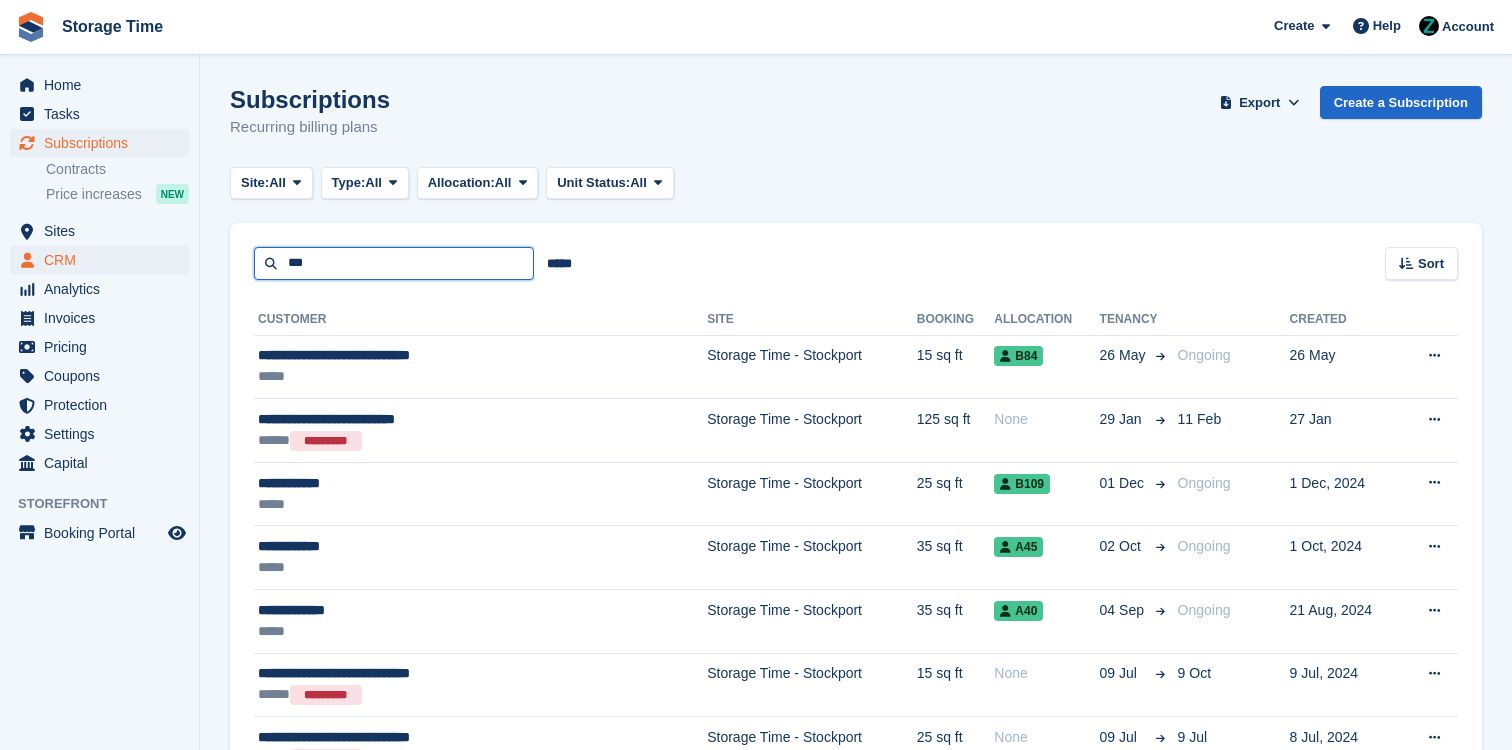 drag, startPoint x: 355, startPoint y: 271, endPoint x: 181, endPoint y: 257, distance: 174.56232 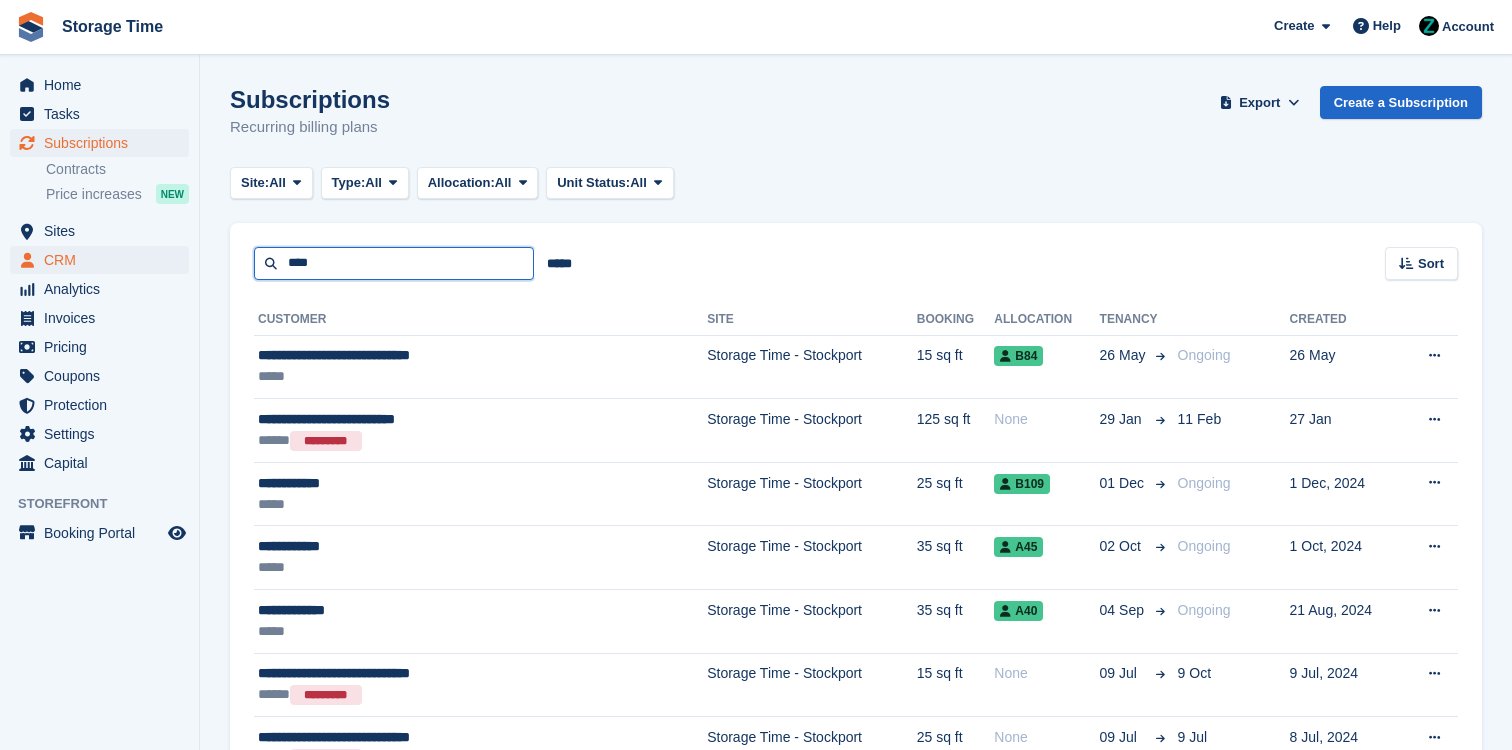 type on "****" 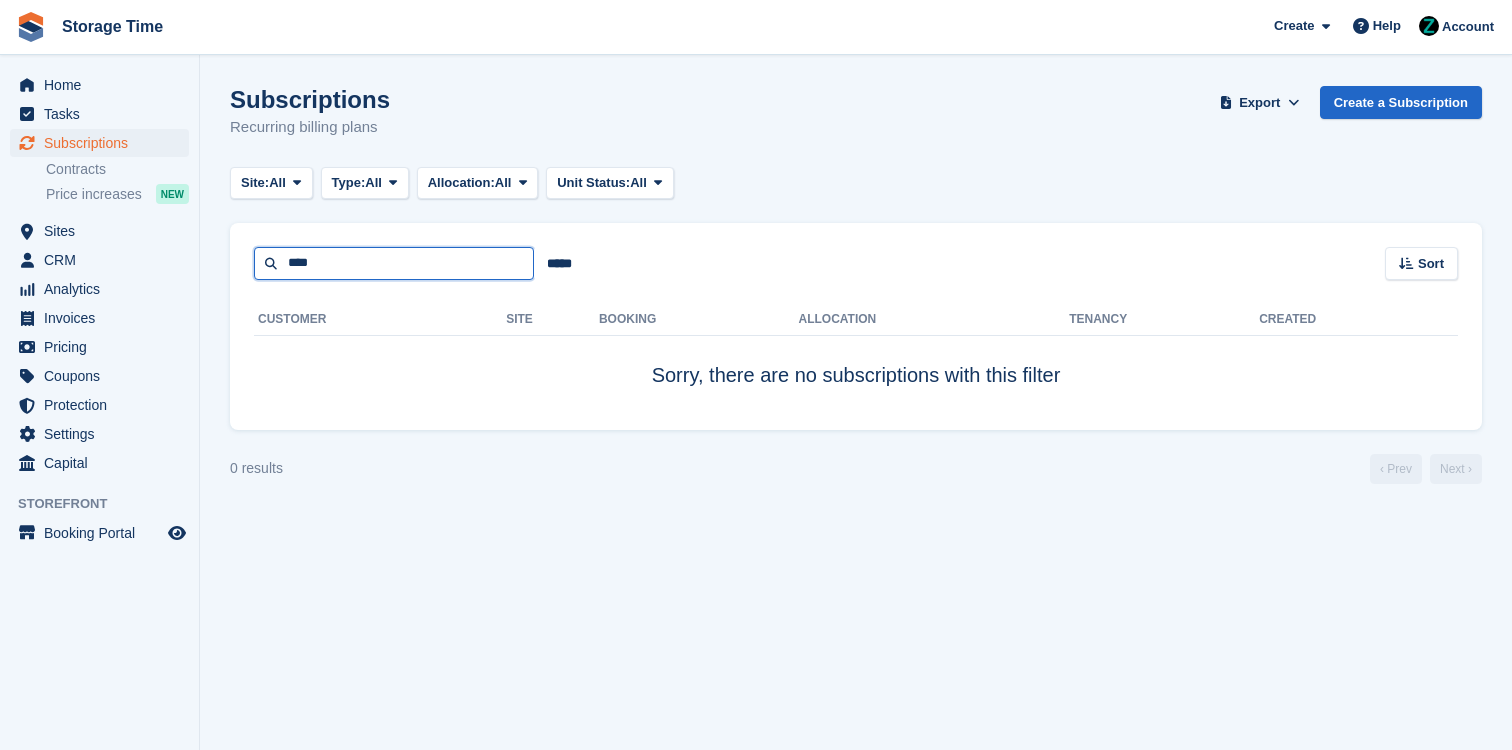 click on "****" at bounding box center [394, 263] 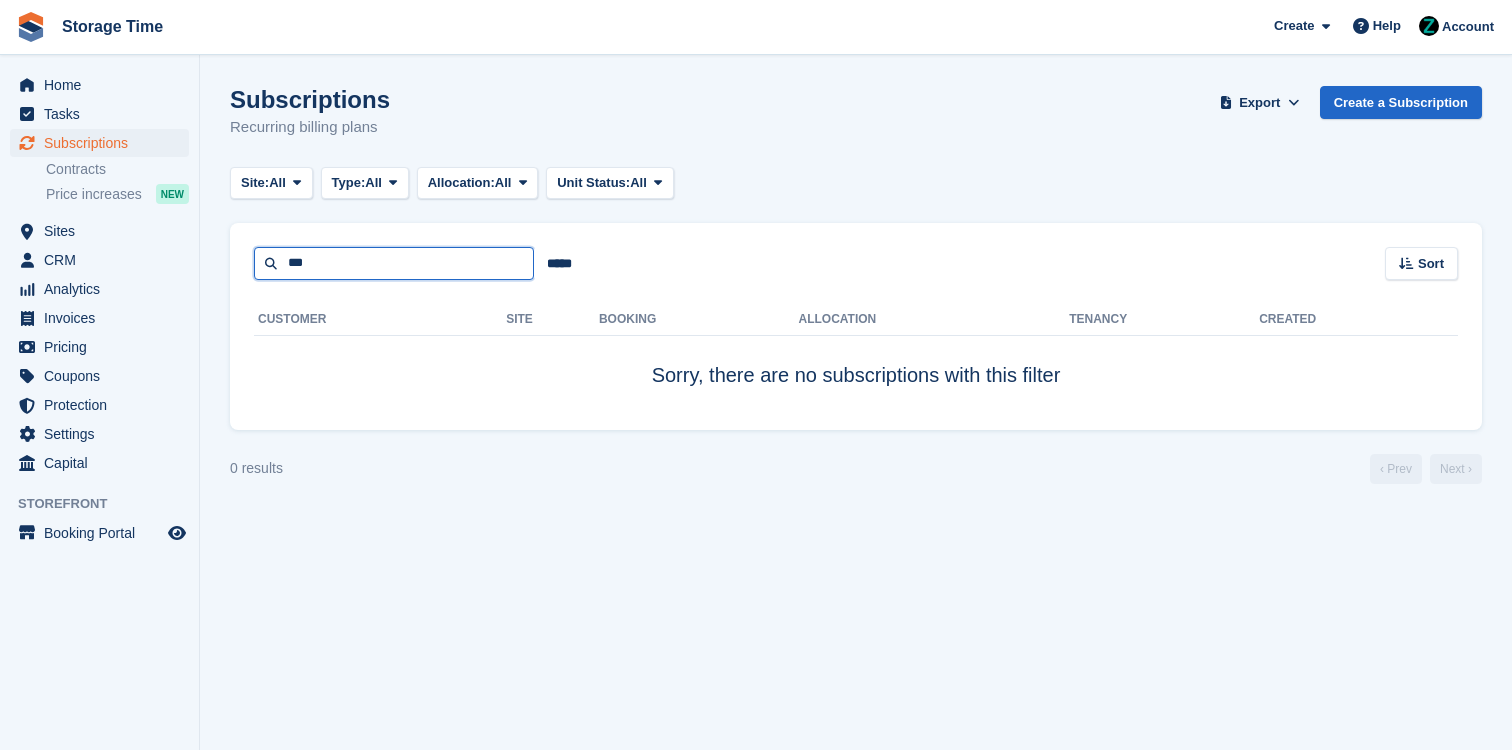 type on "***" 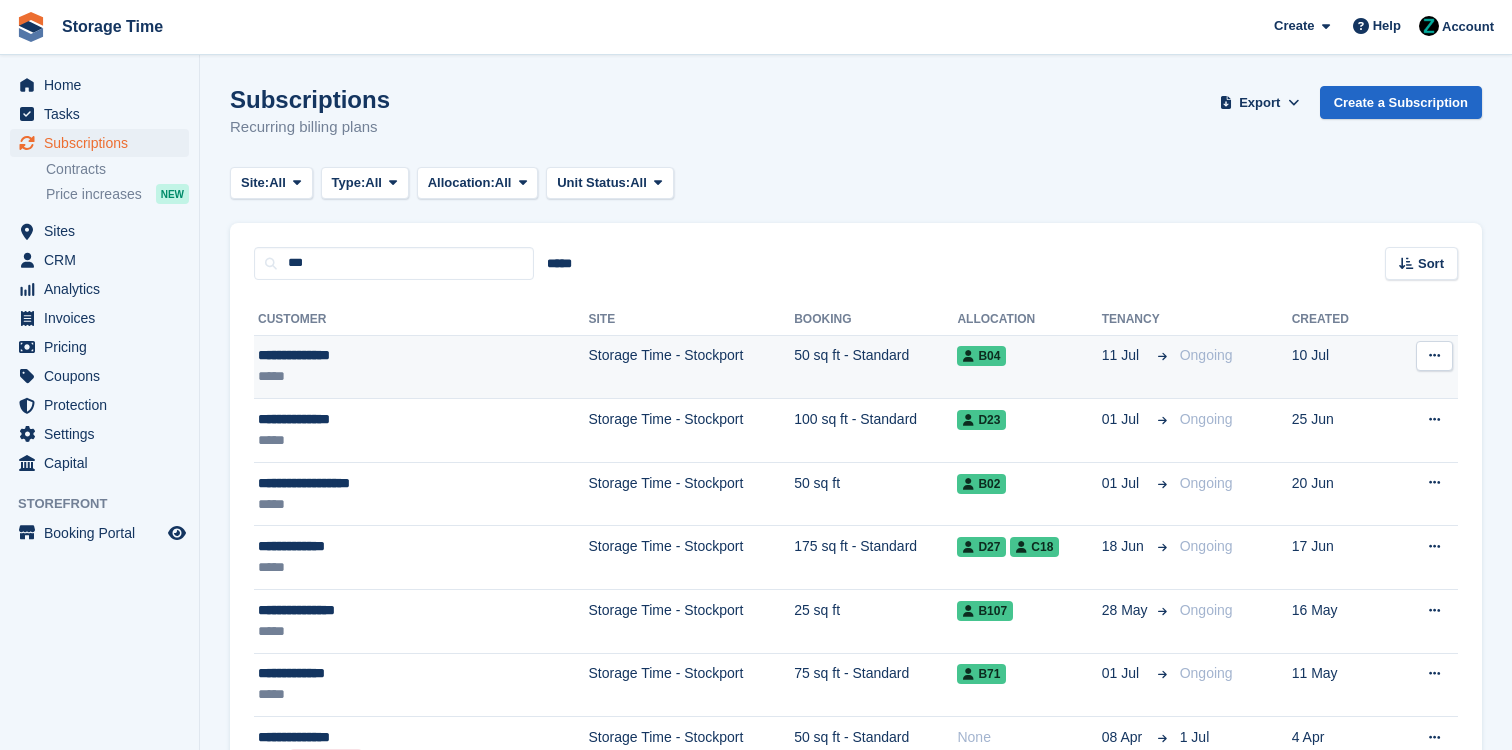 click on "*****" at bounding box center (382, 376) 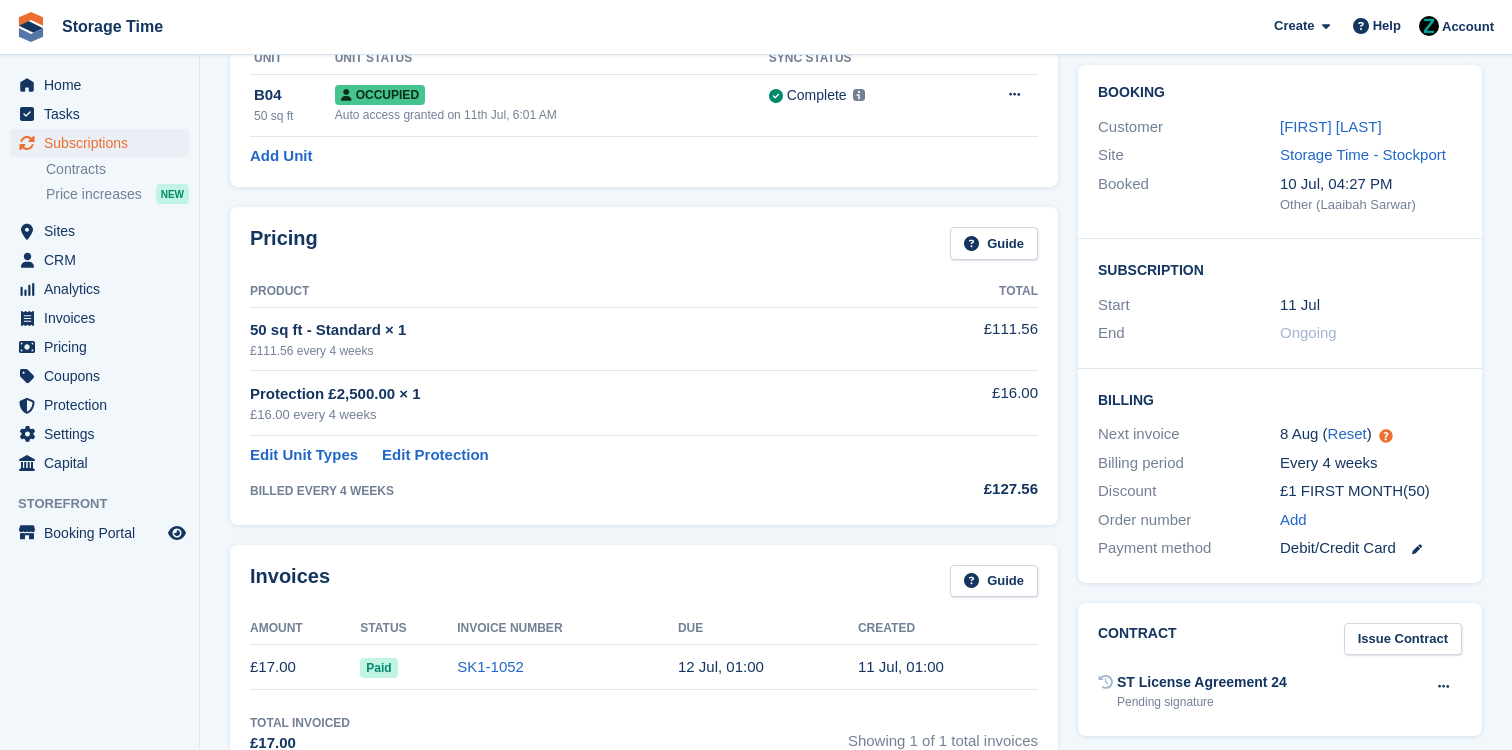 scroll, scrollTop: 0, scrollLeft: 0, axis: both 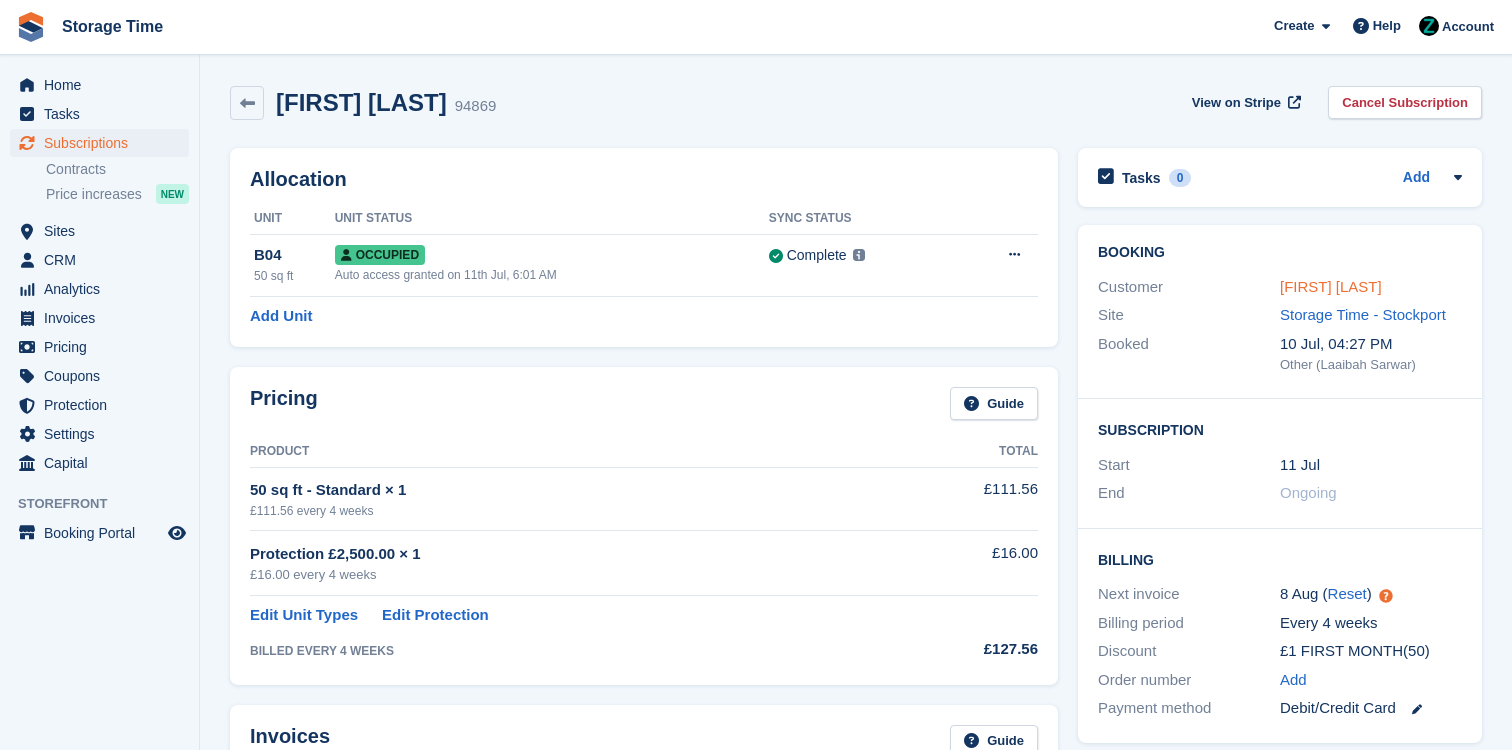 click on "Ardeshir Bayat" at bounding box center (1331, 286) 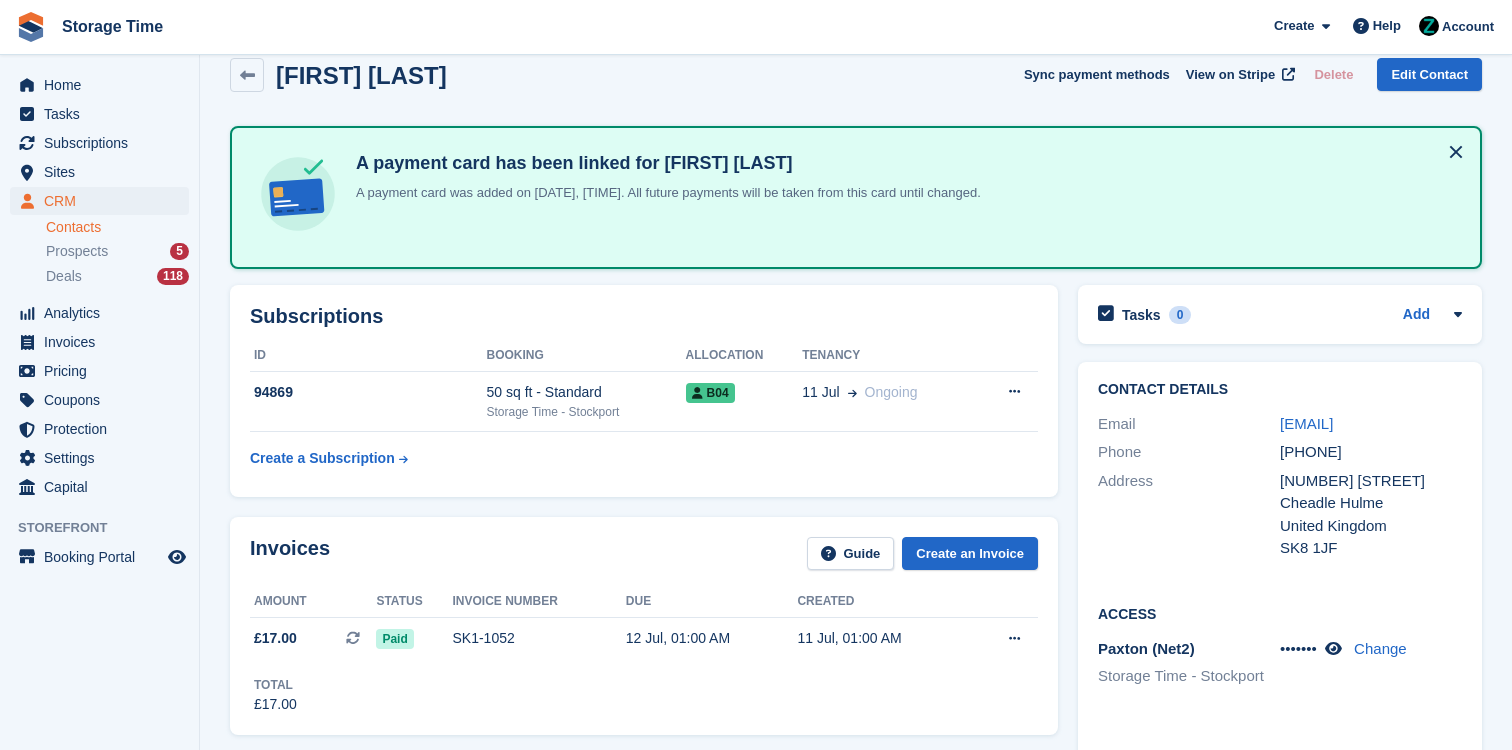 scroll, scrollTop: 0, scrollLeft: 0, axis: both 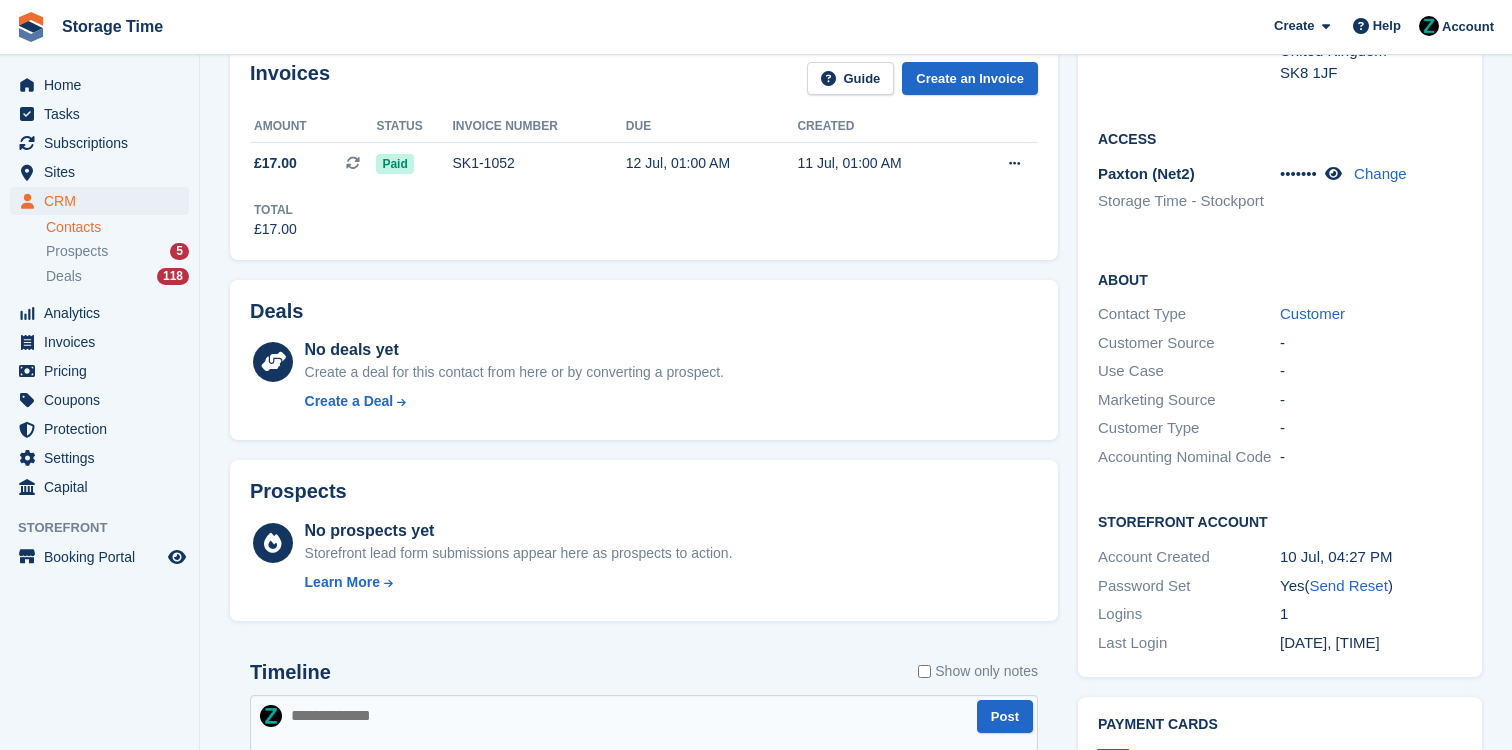 click on "Customer Type" at bounding box center (1189, 428) 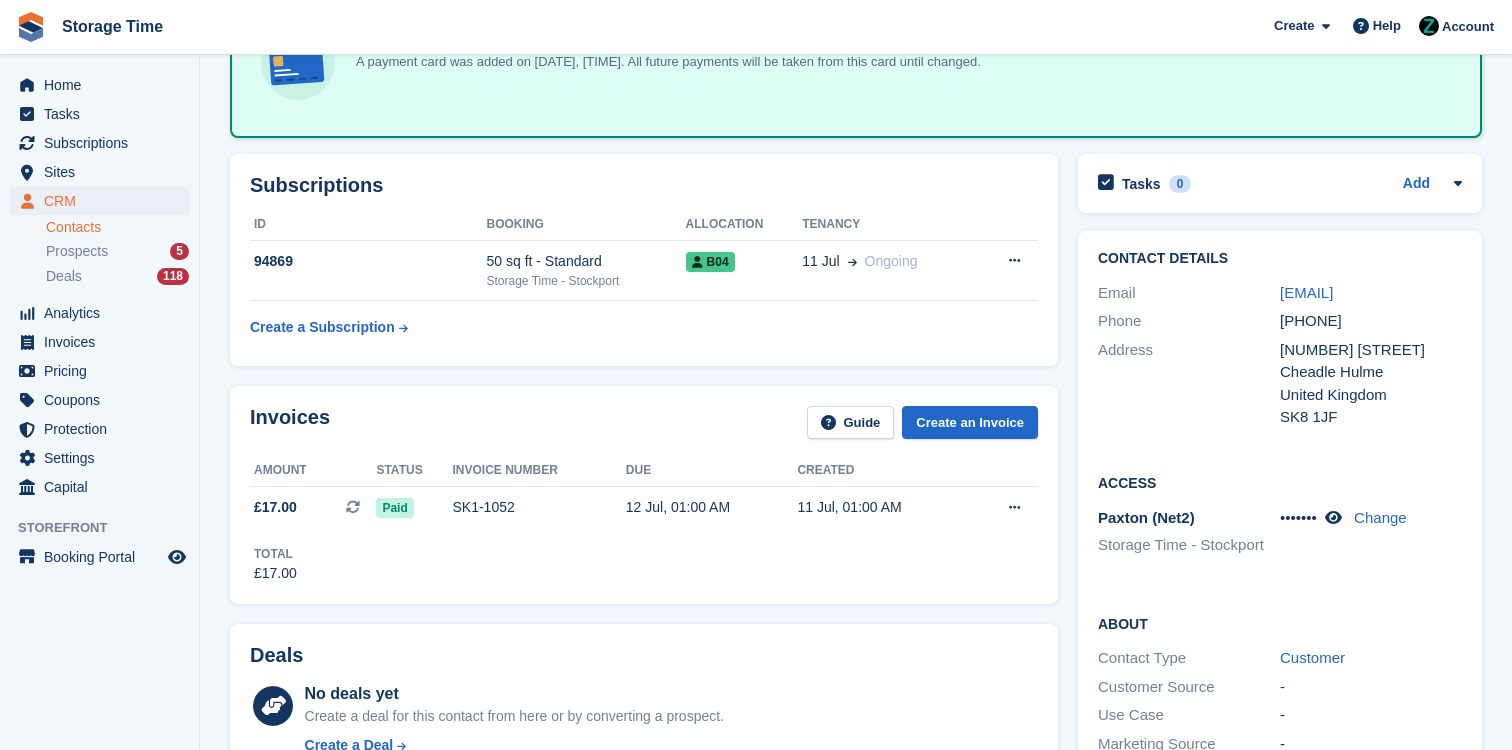 scroll, scrollTop: 117, scrollLeft: 0, axis: vertical 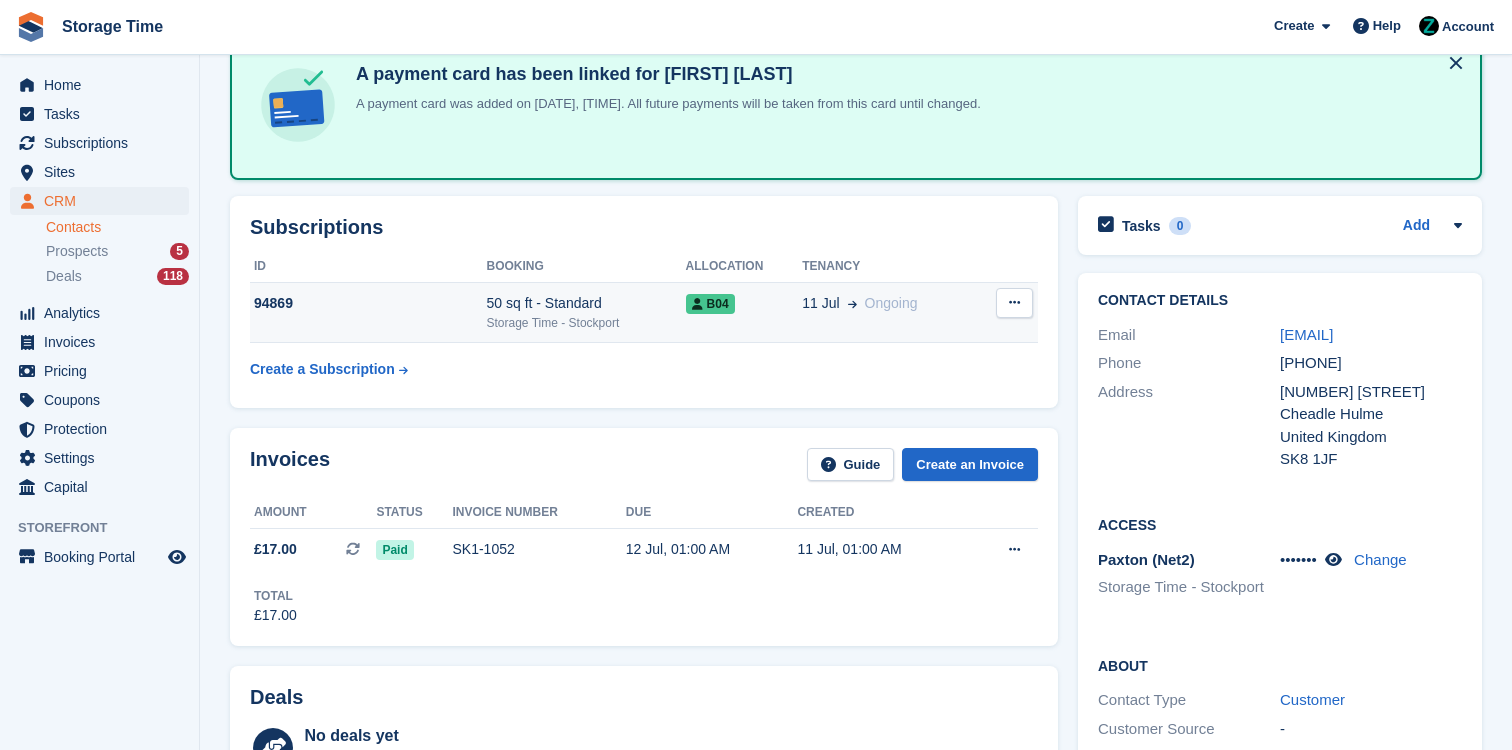click on "B04" at bounding box center (744, 312) 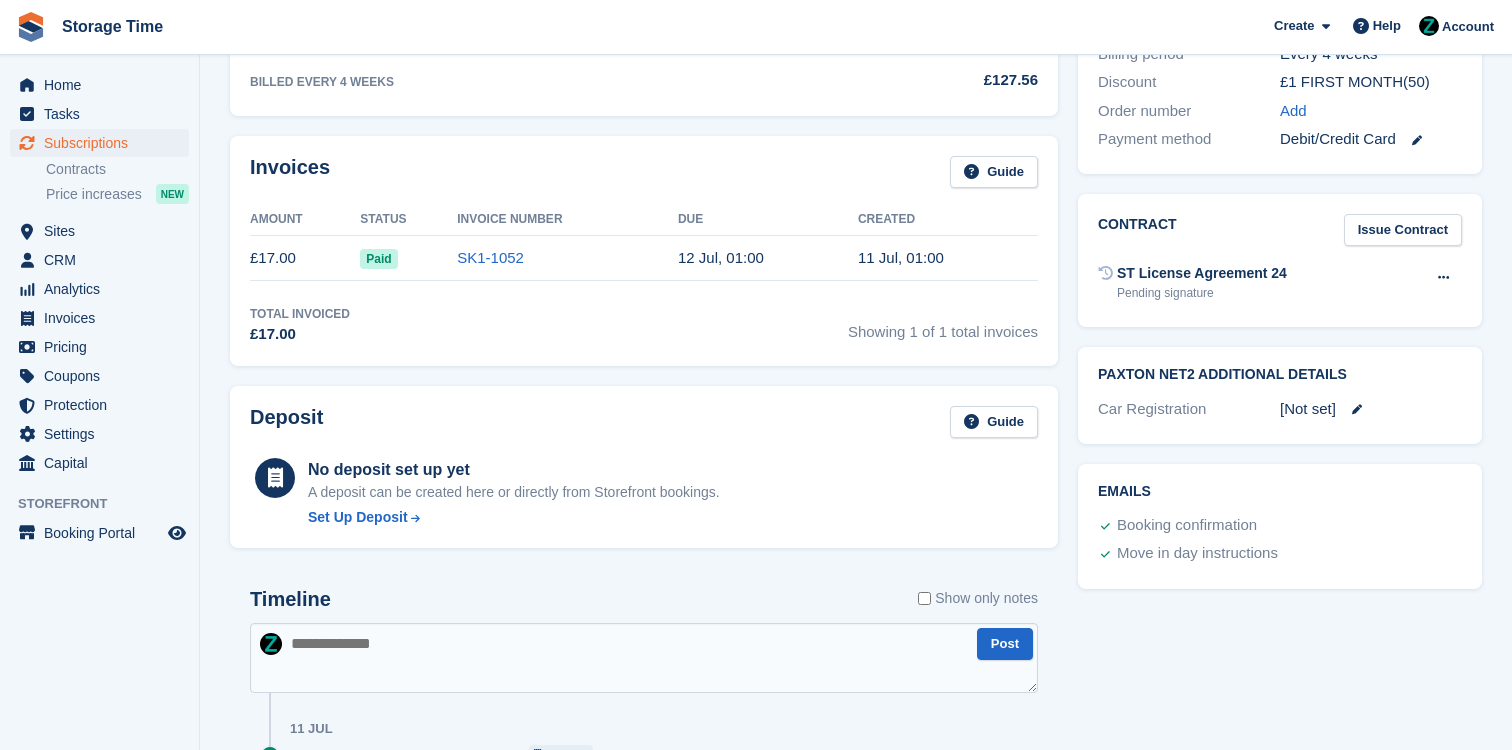 scroll, scrollTop: 0, scrollLeft: 0, axis: both 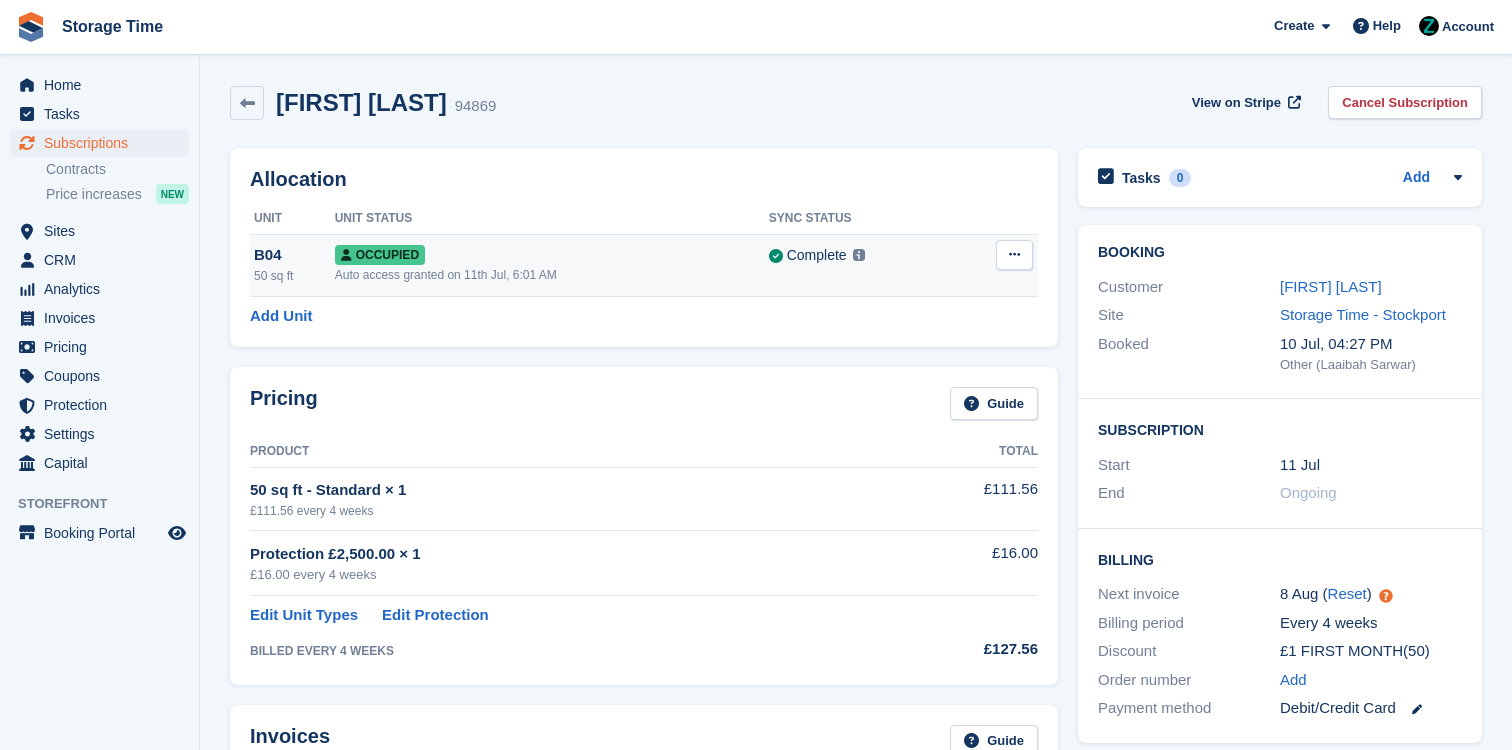 click on "Auto access granted on 11th Jul,   6:01 AM" at bounding box center (552, 275) 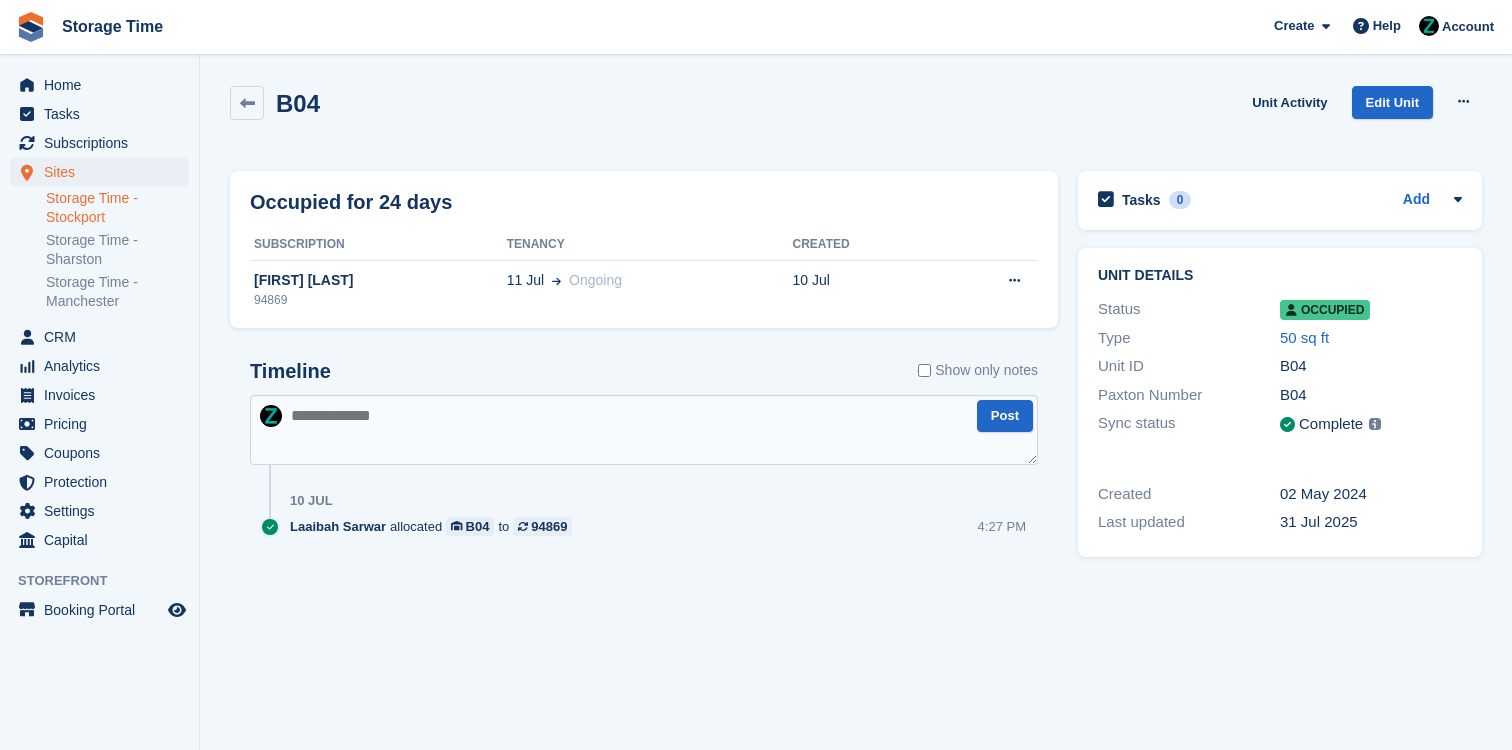 scroll, scrollTop: 0, scrollLeft: 0, axis: both 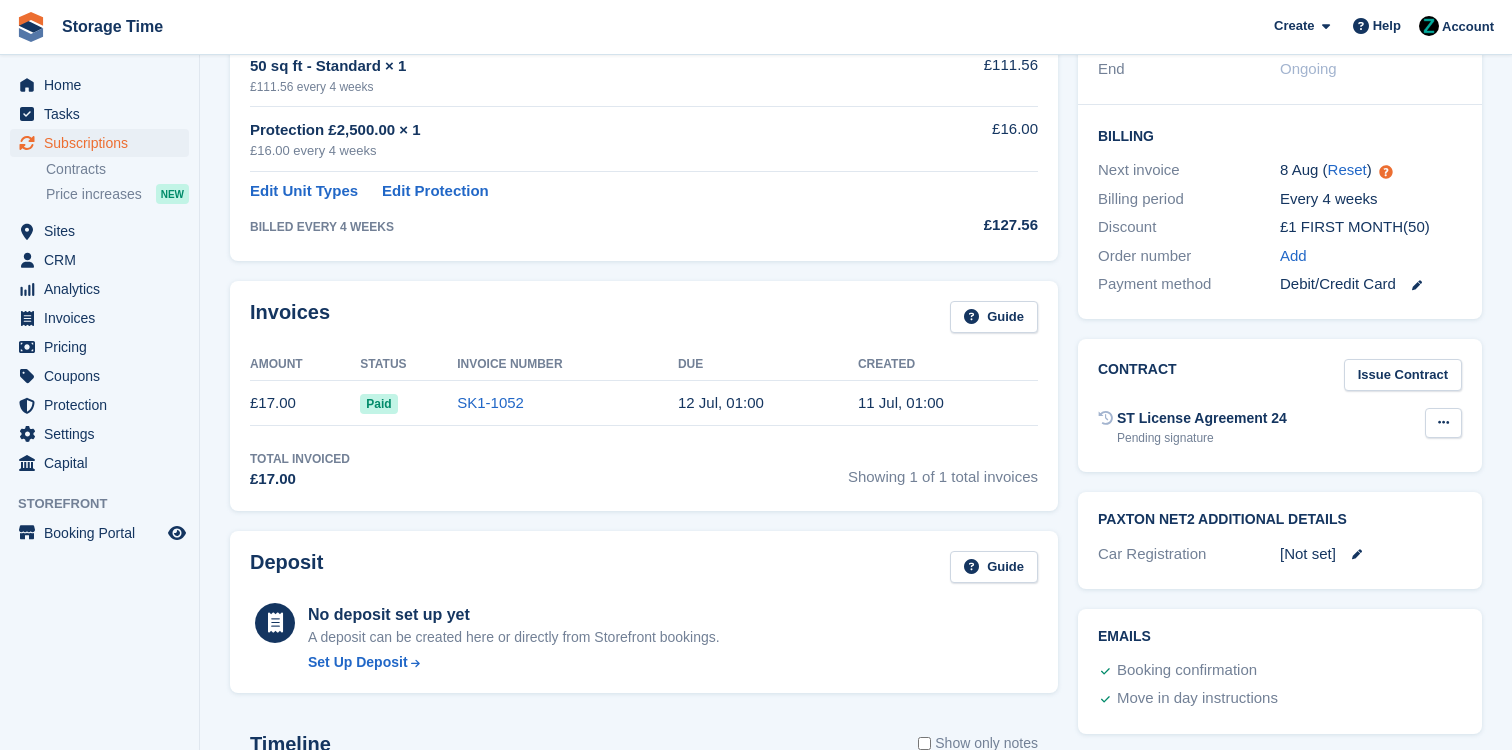 click at bounding box center (1443, 422) 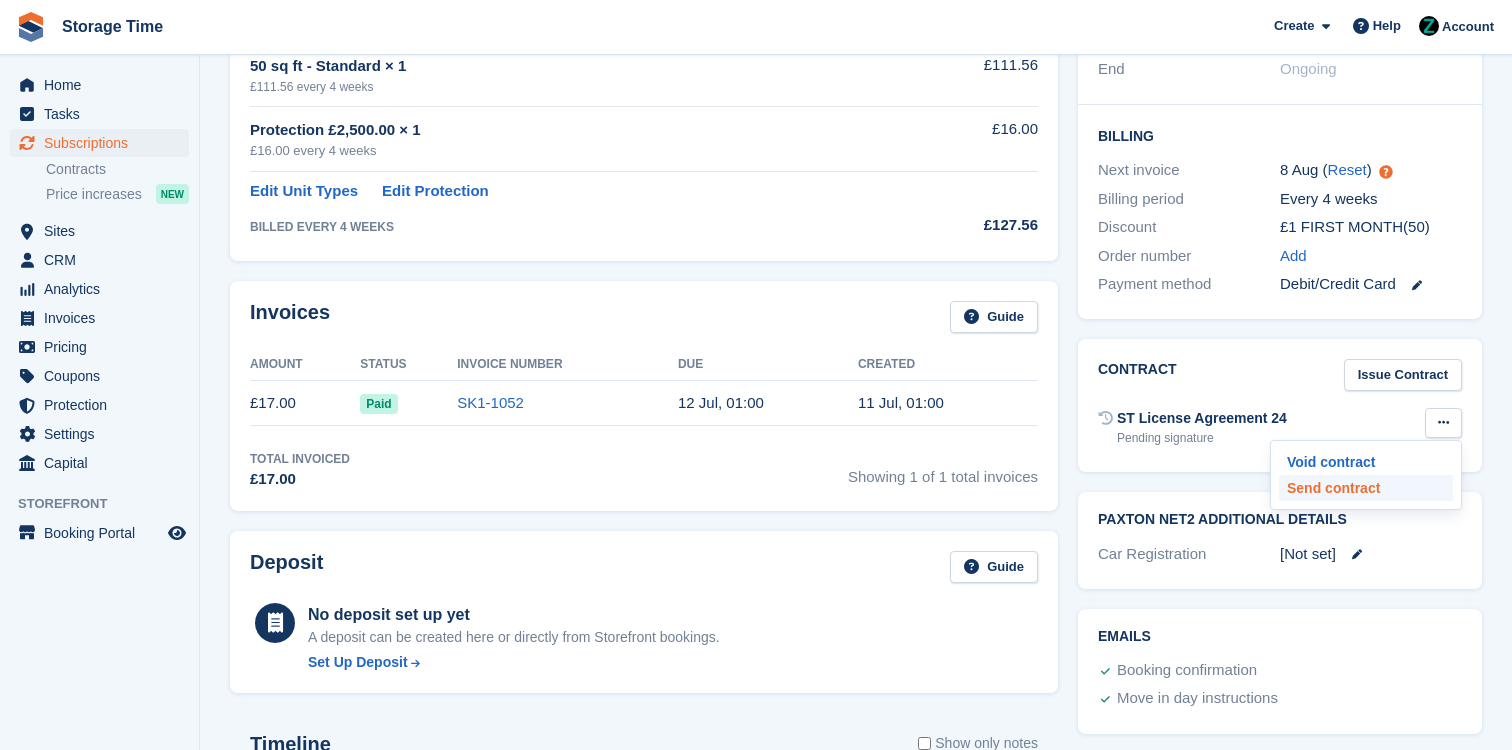 click on "Send contract" at bounding box center (1366, 488) 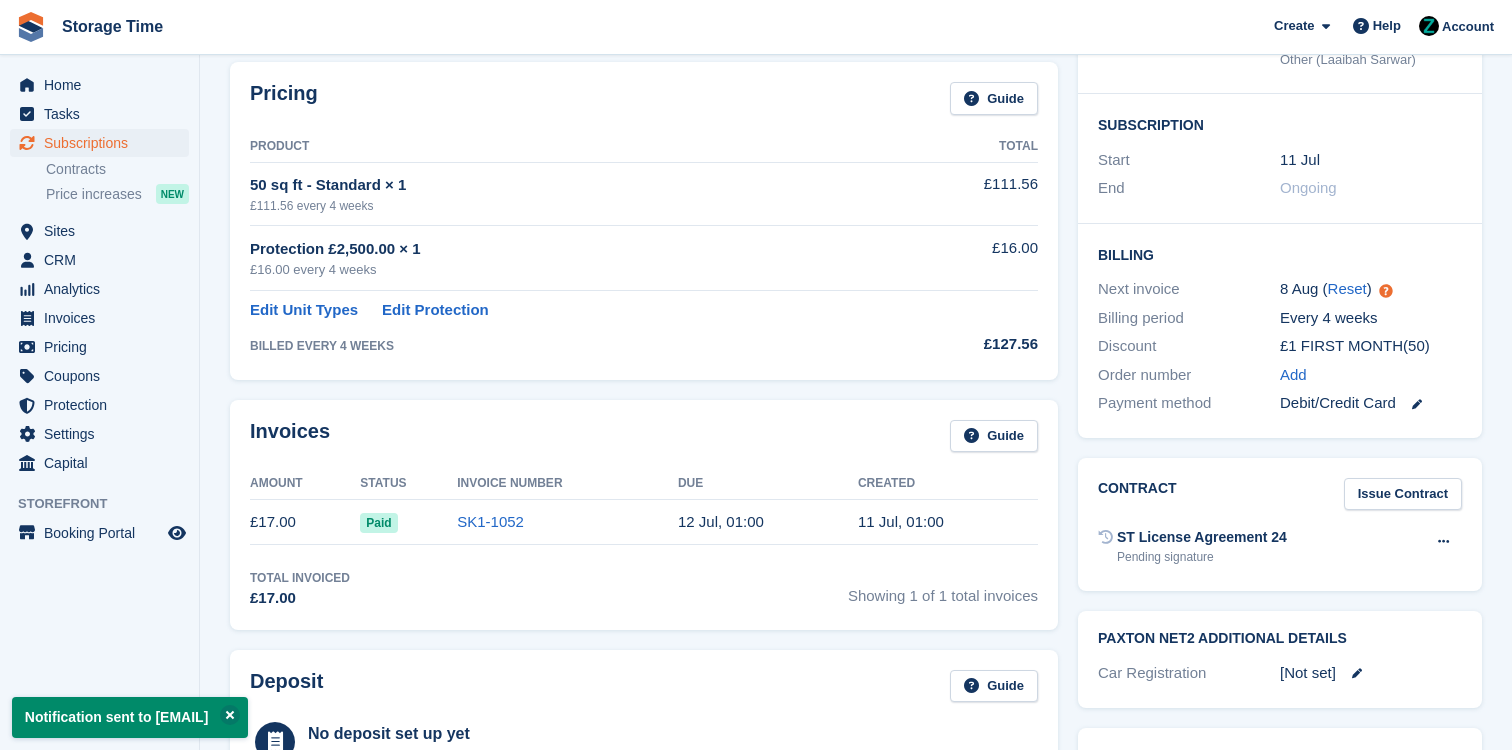scroll, scrollTop: 0, scrollLeft: 0, axis: both 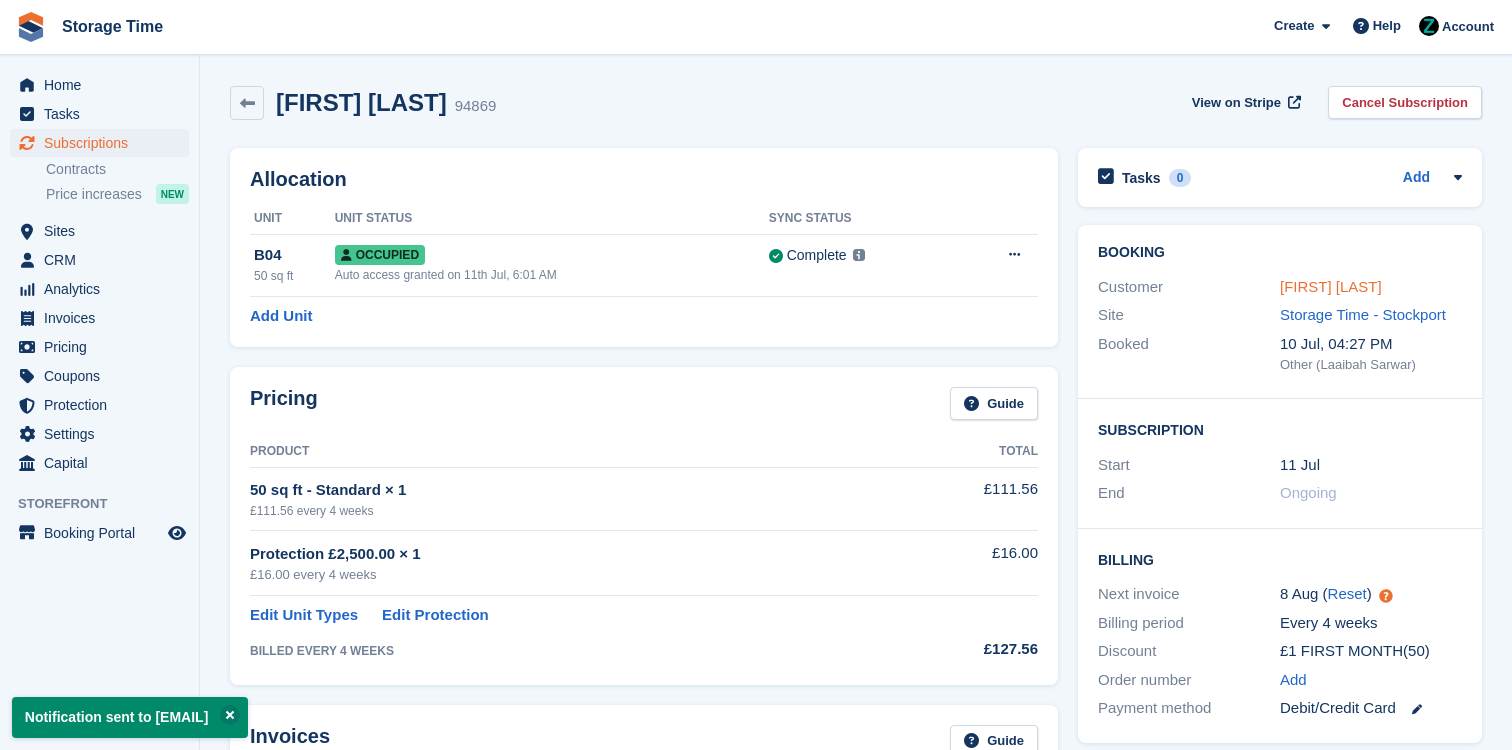 click on "Ardeshir Bayat" at bounding box center [1331, 286] 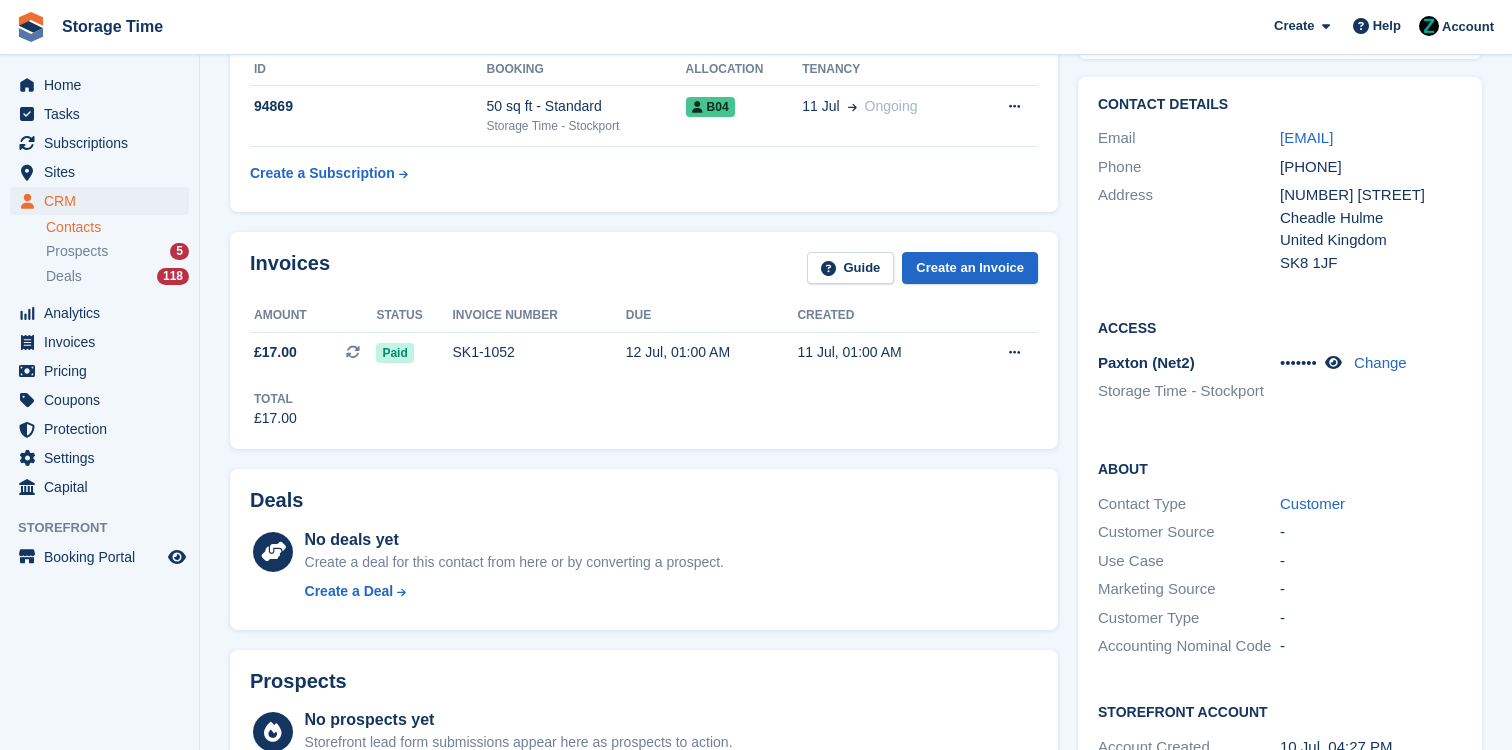 scroll, scrollTop: 0, scrollLeft: 0, axis: both 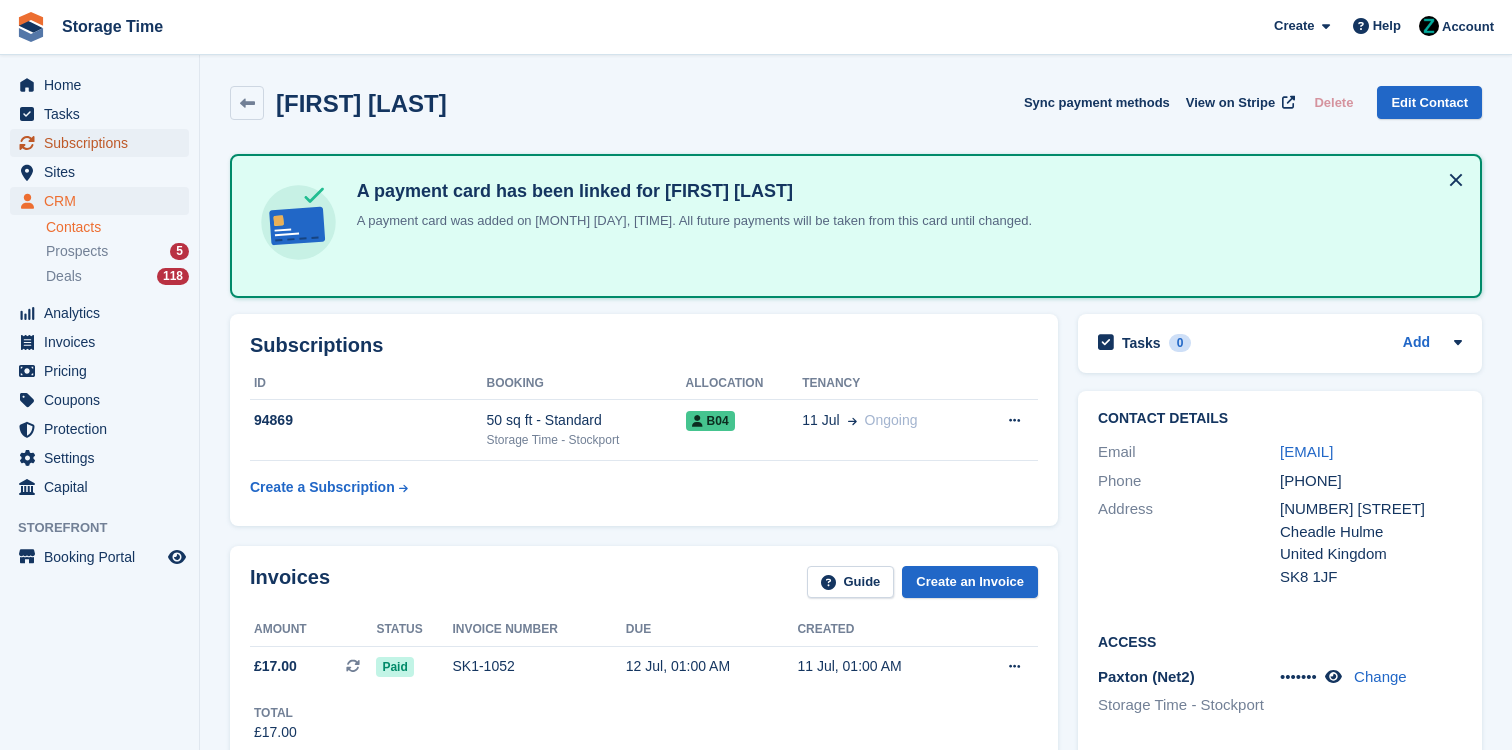 click on "Subscriptions" at bounding box center [104, 143] 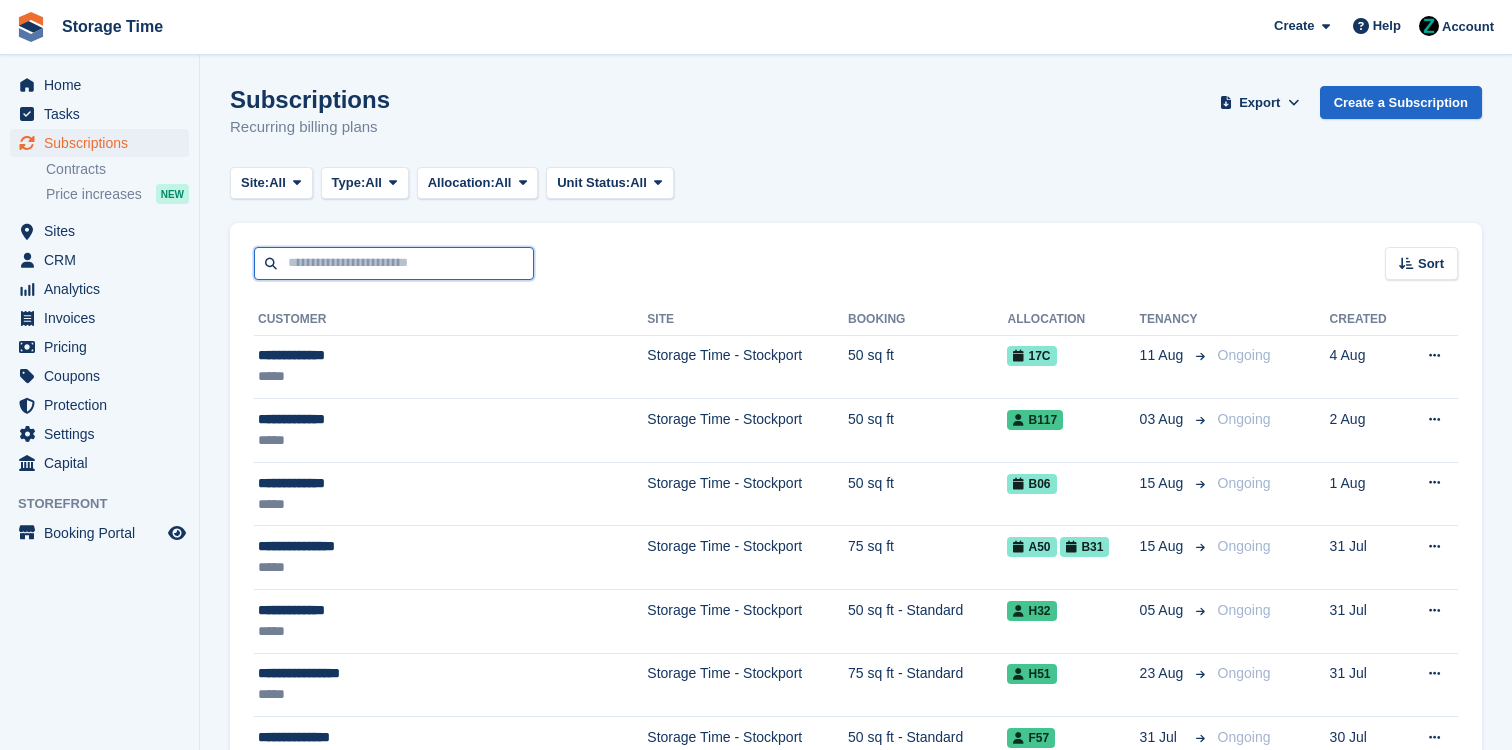 click at bounding box center (394, 263) 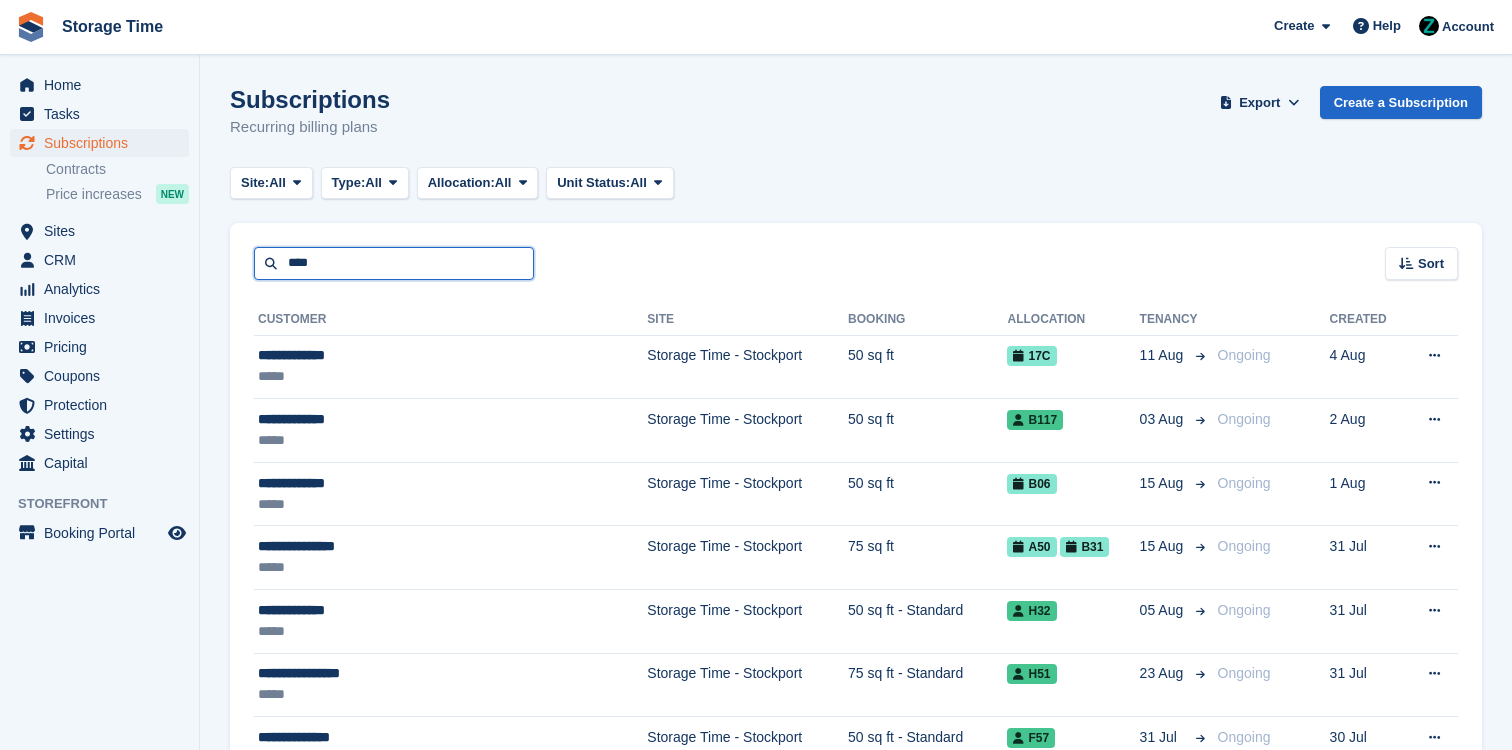 type on "****" 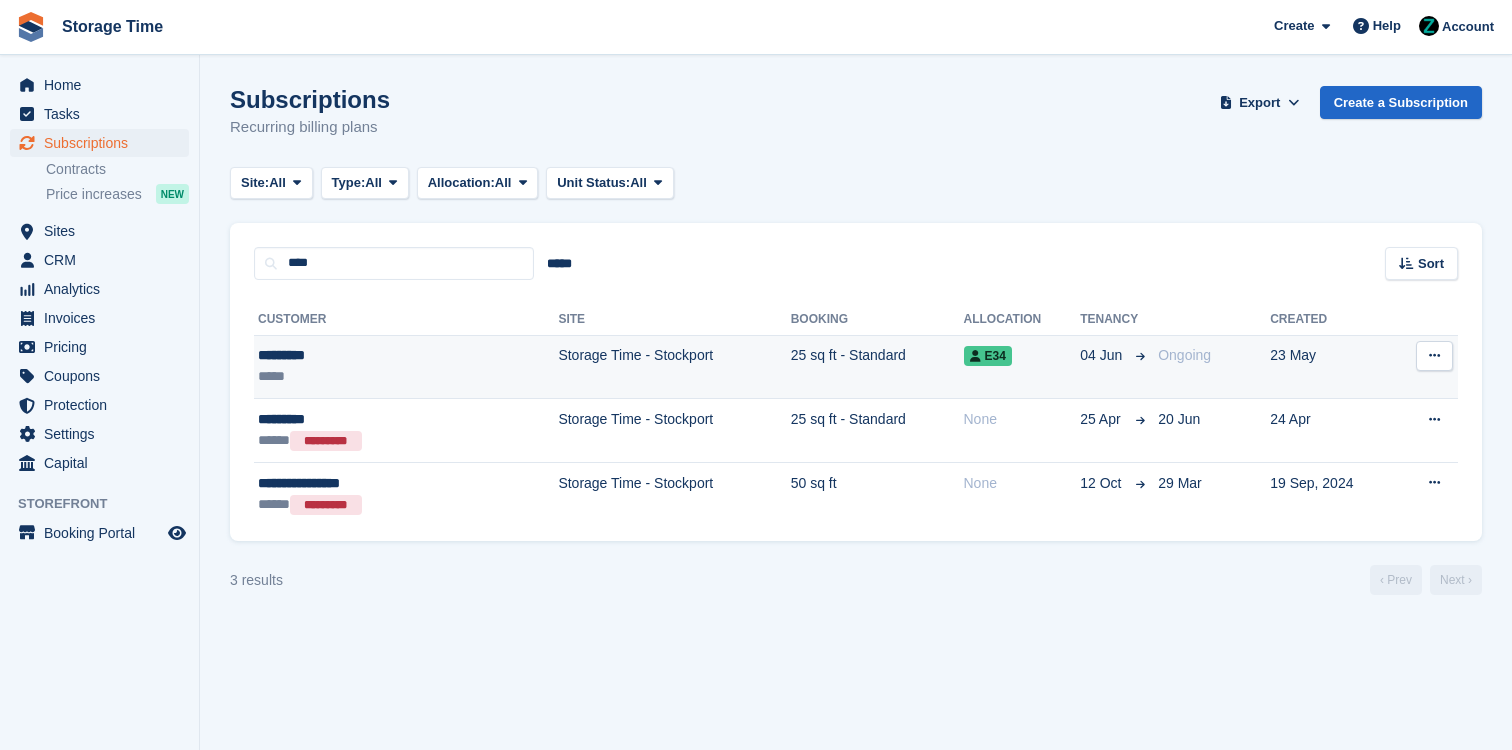 click on "Storage Time - Stockport" at bounding box center (674, 367) 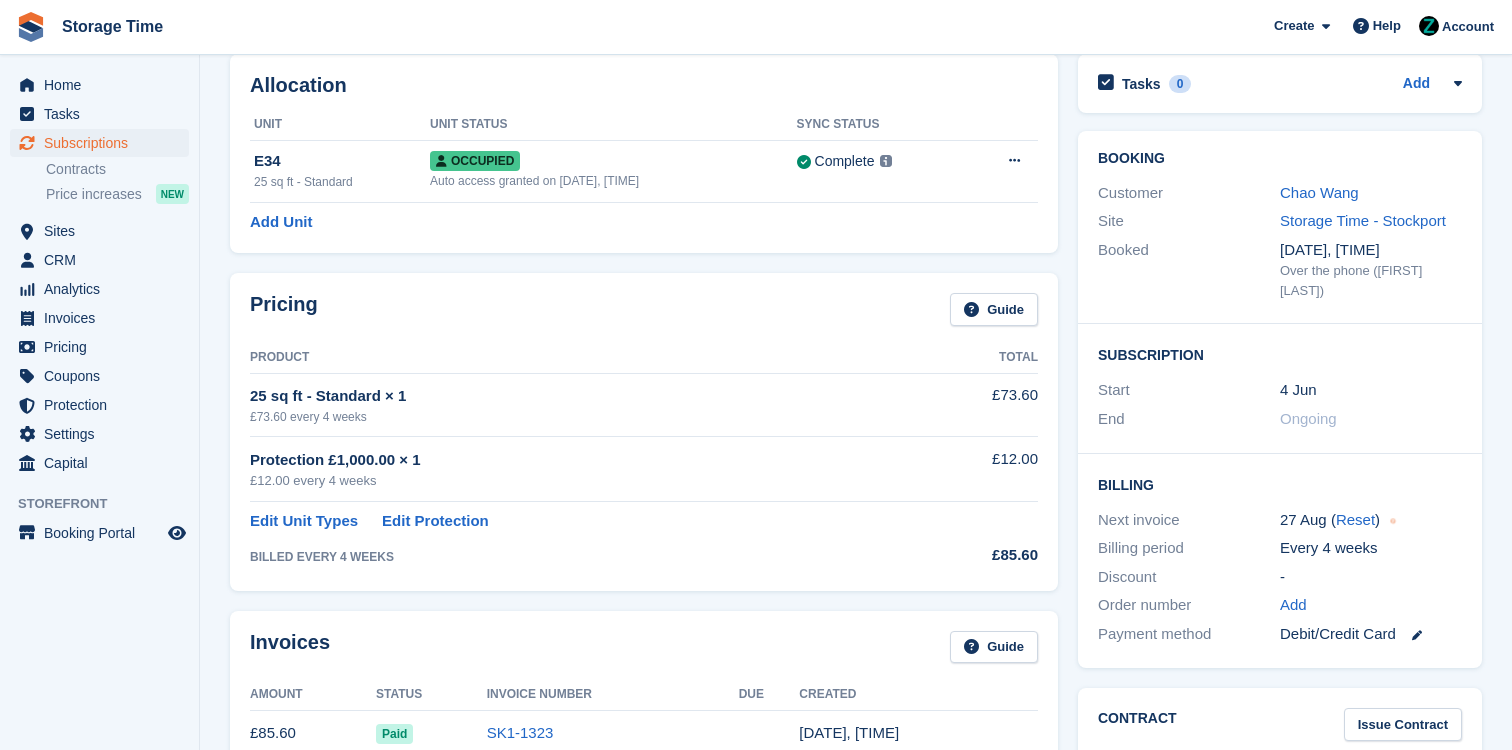 scroll, scrollTop: 85, scrollLeft: 0, axis: vertical 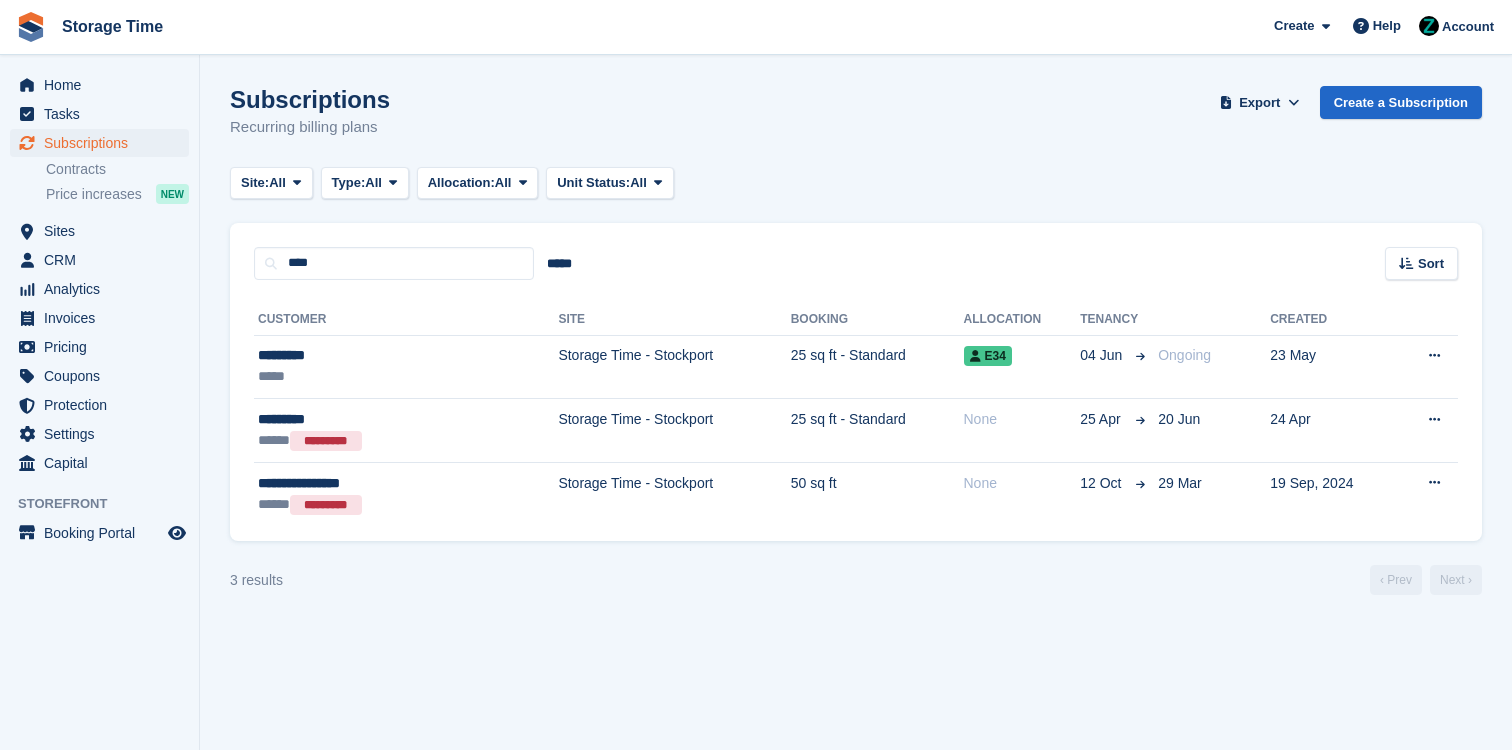 click on "Storage Time - Stockport" at bounding box center [674, 431] 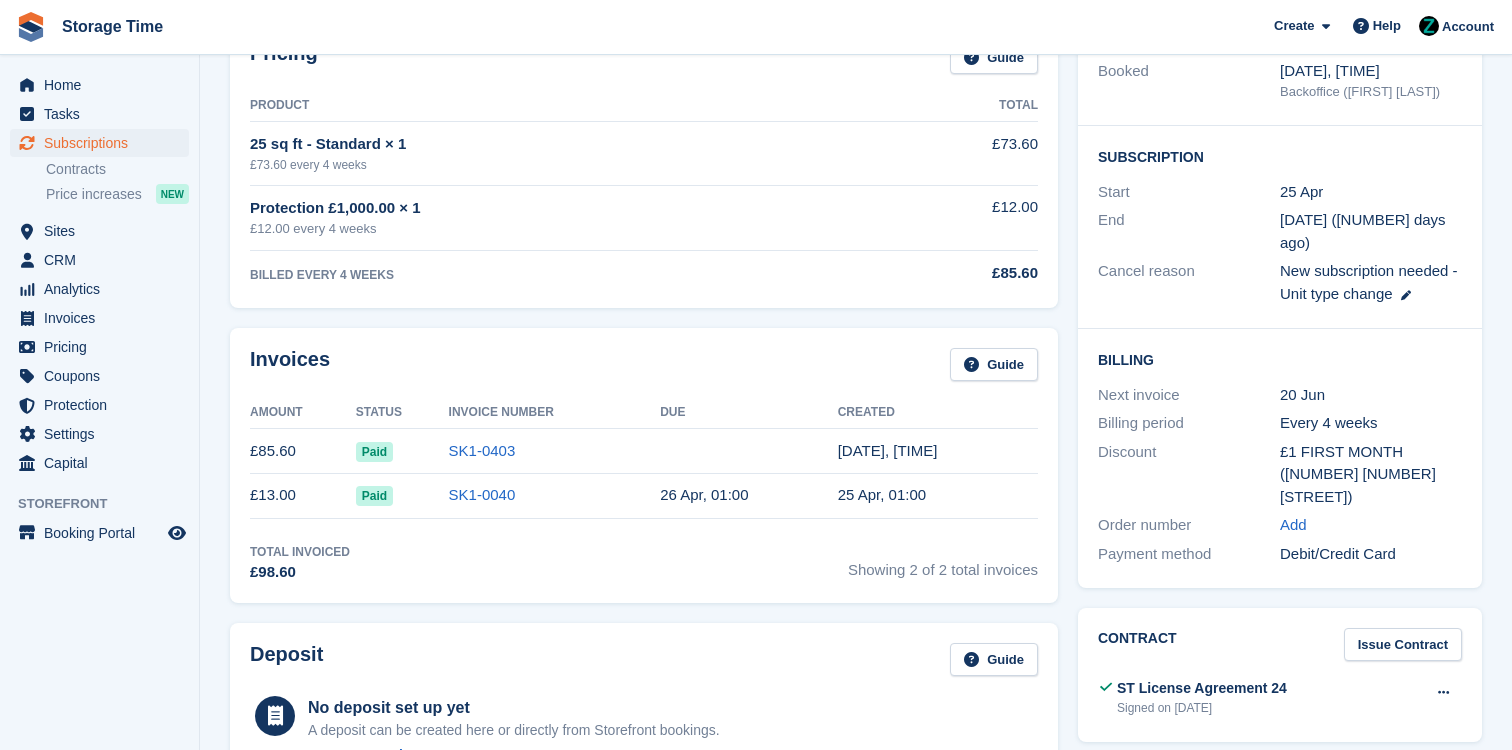 scroll, scrollTop: 286, scrollLeft: 0, axis: vertical 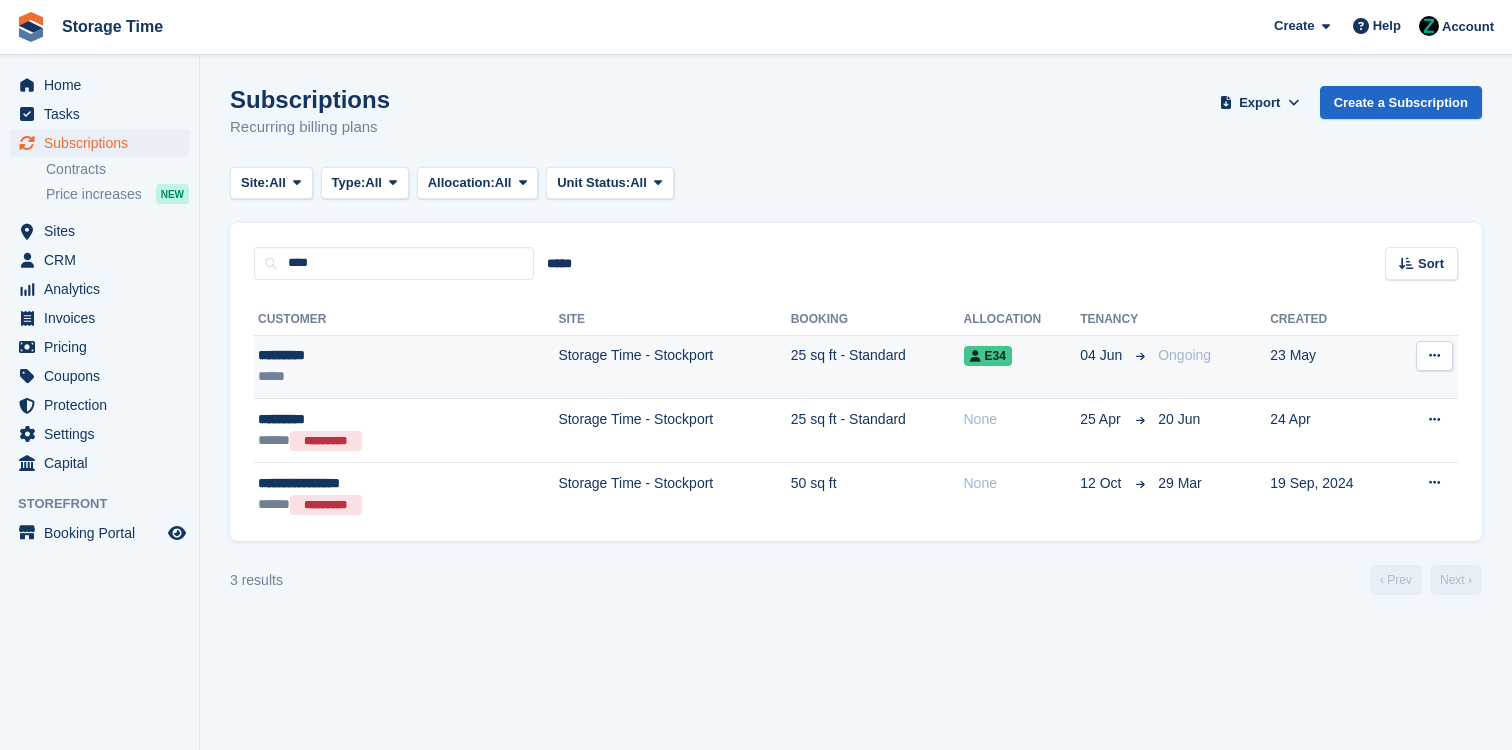 click on "Storage Time - Stockport" at bounding box center [674, 367] 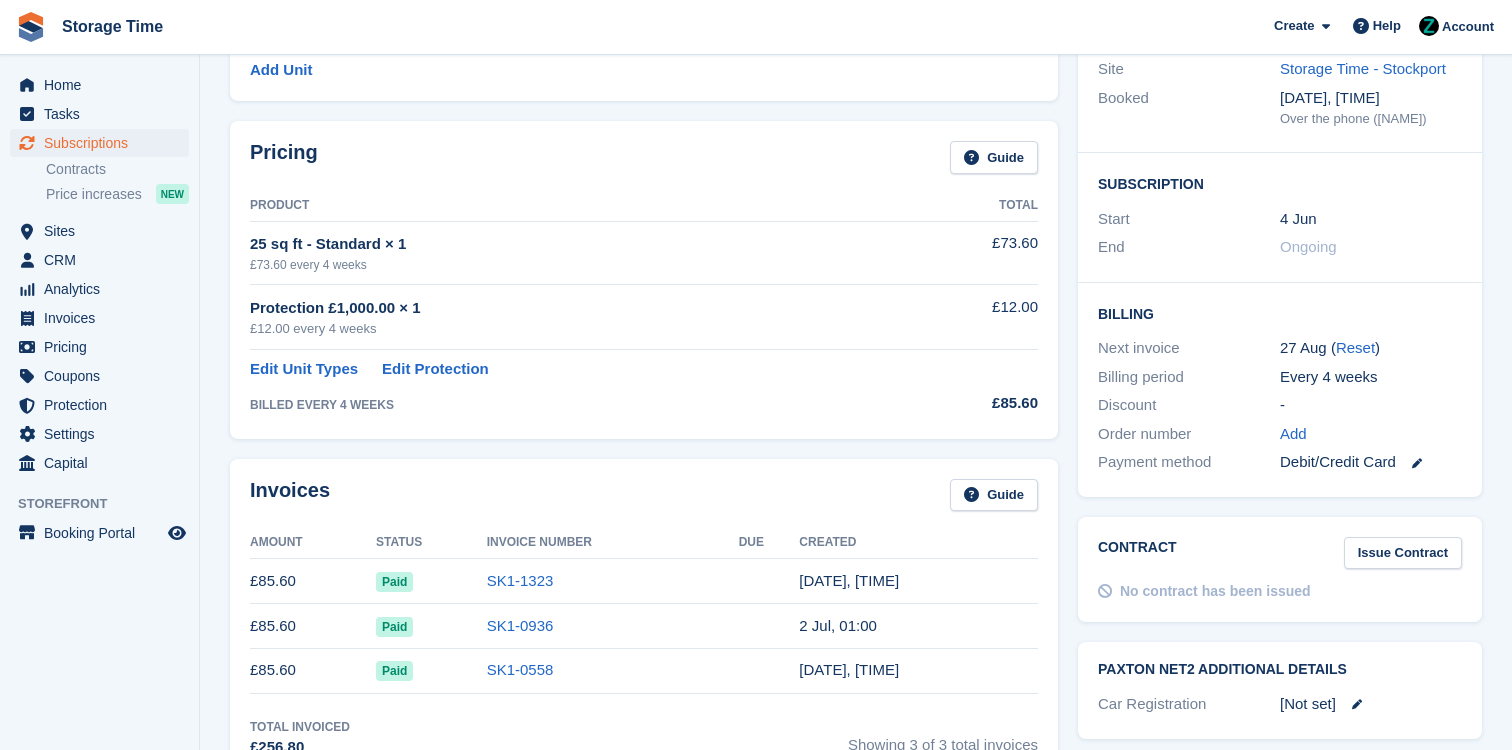 scroll, scrollTop: 320, scrollLeft: 0, axis: vertical 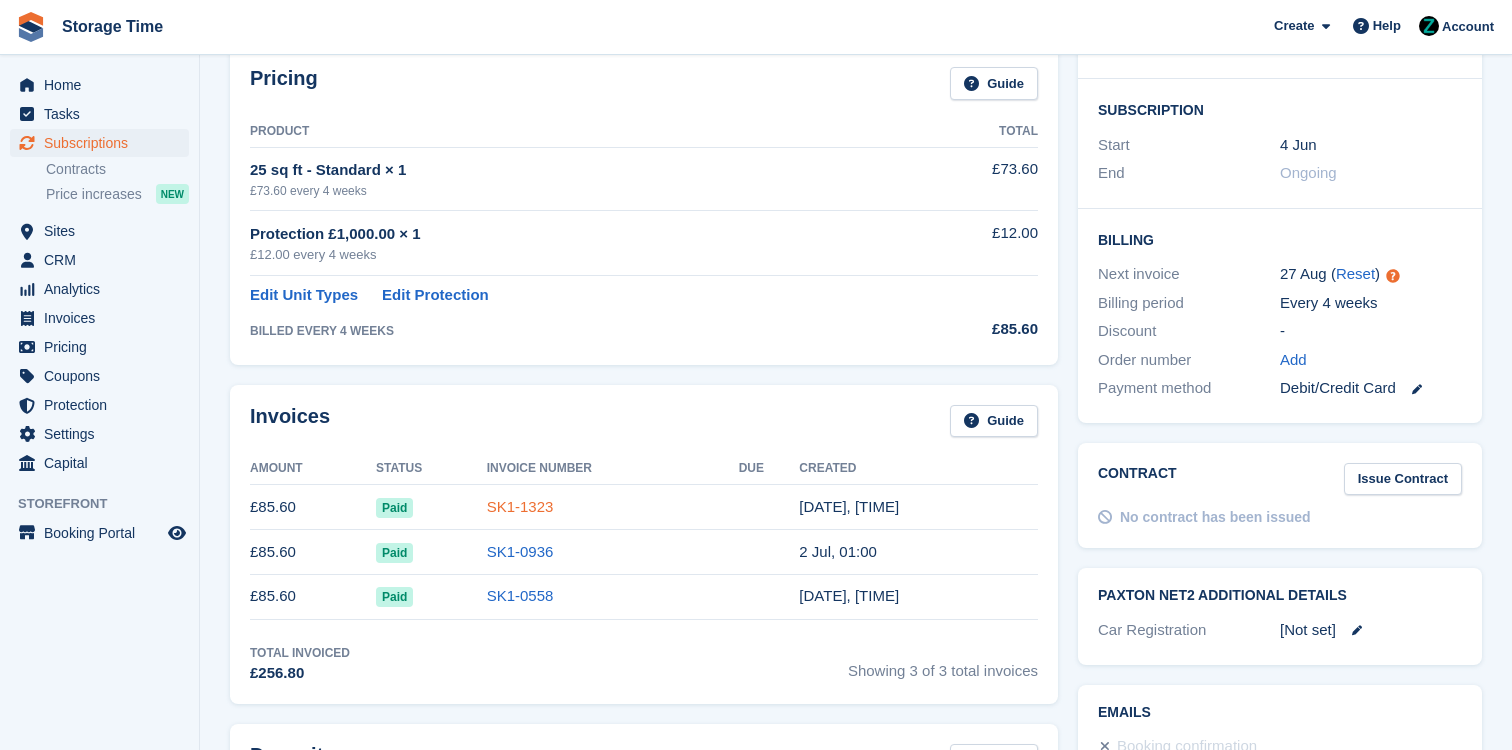 click on "SK1-1323" at bounding box center [520, 506] 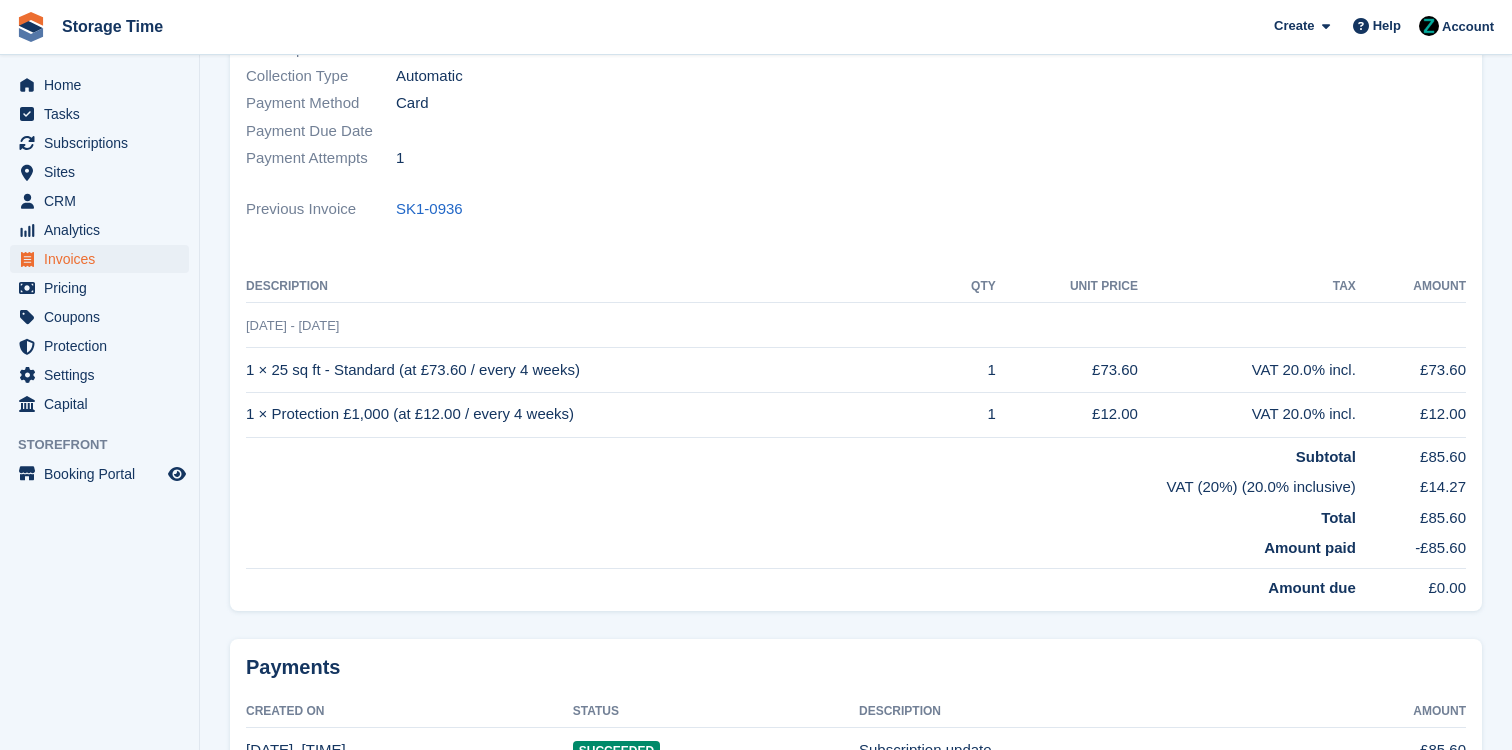 scroll, scrollTop: 0, scrollLeft: 0, axis: both 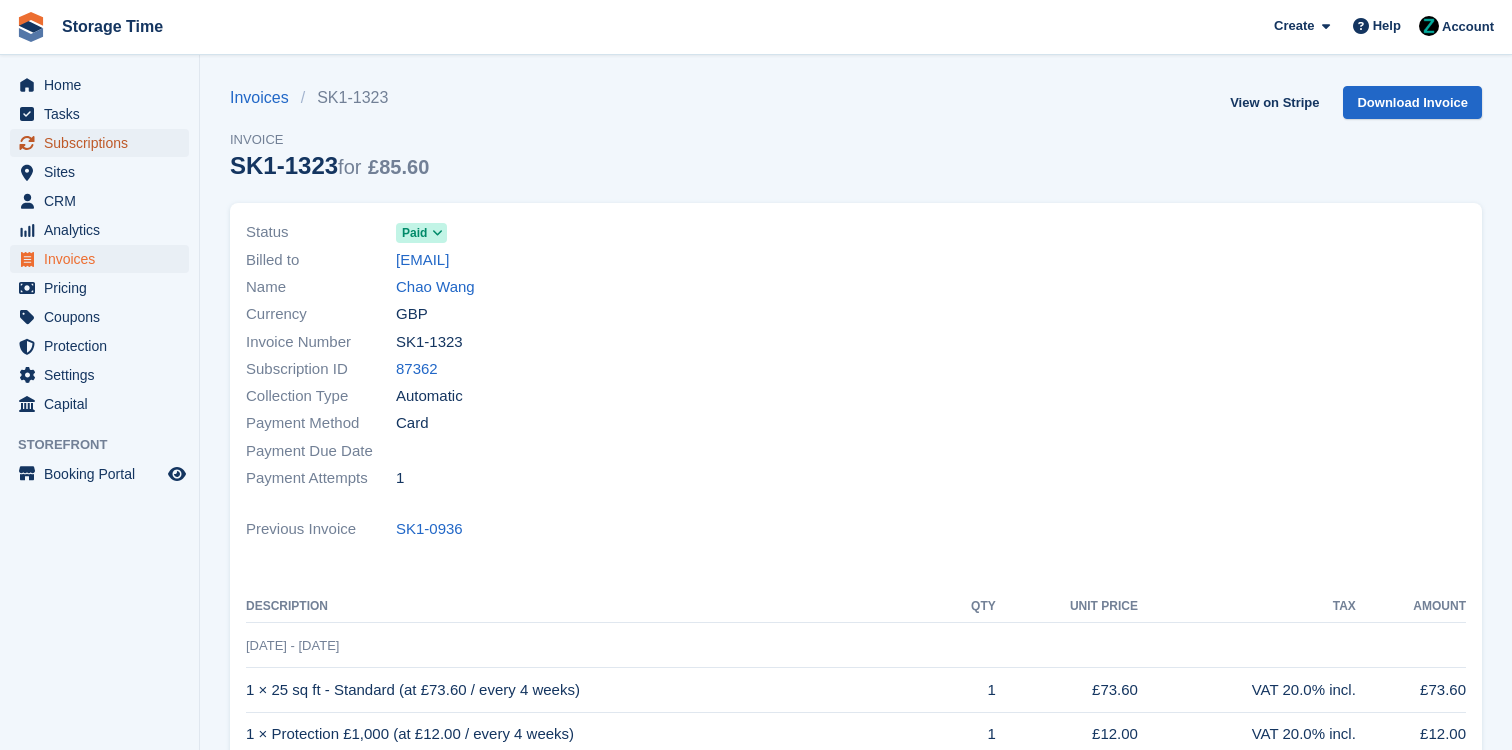 click on "Subscriptions" at bounding box center (104, 143) 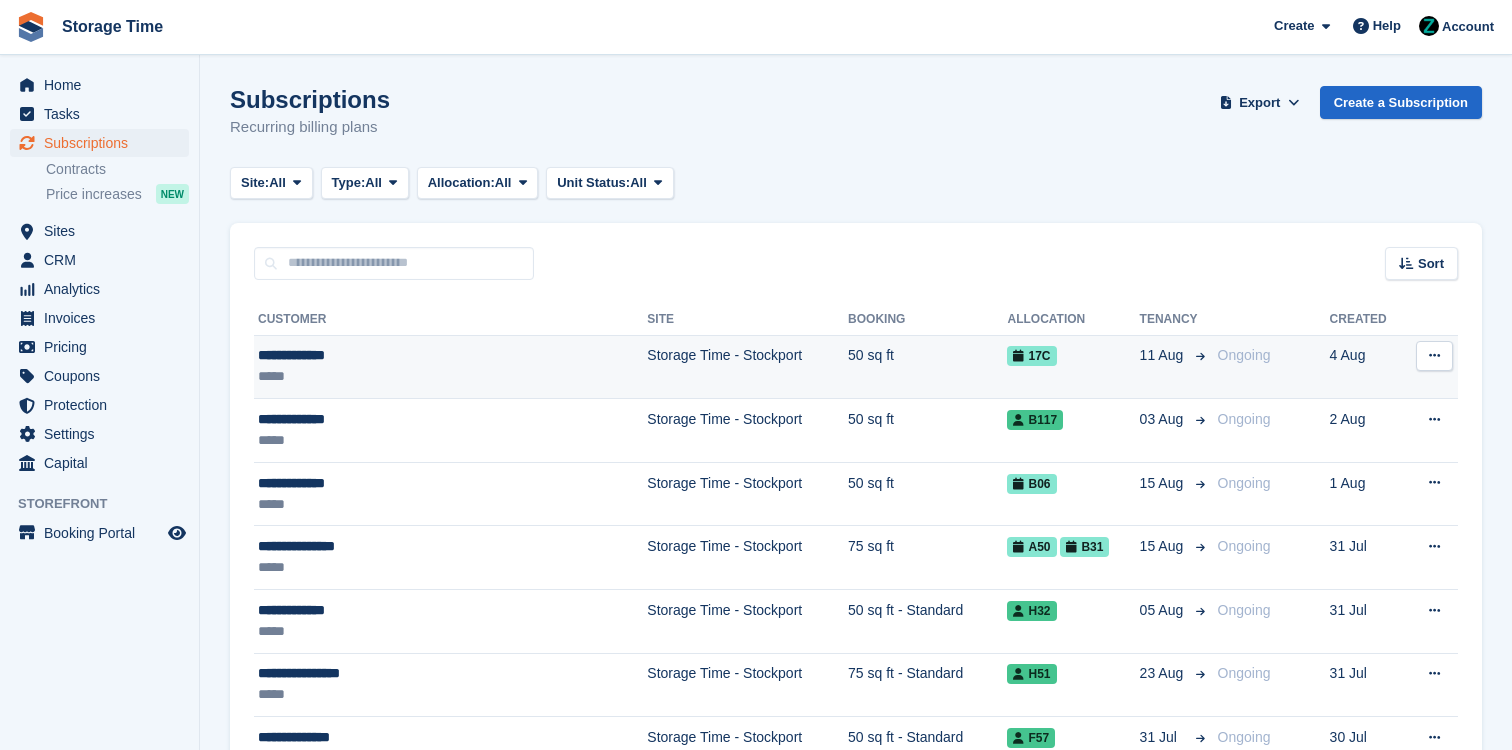 click on "50 sq ft" at bounding box center [927, 367] 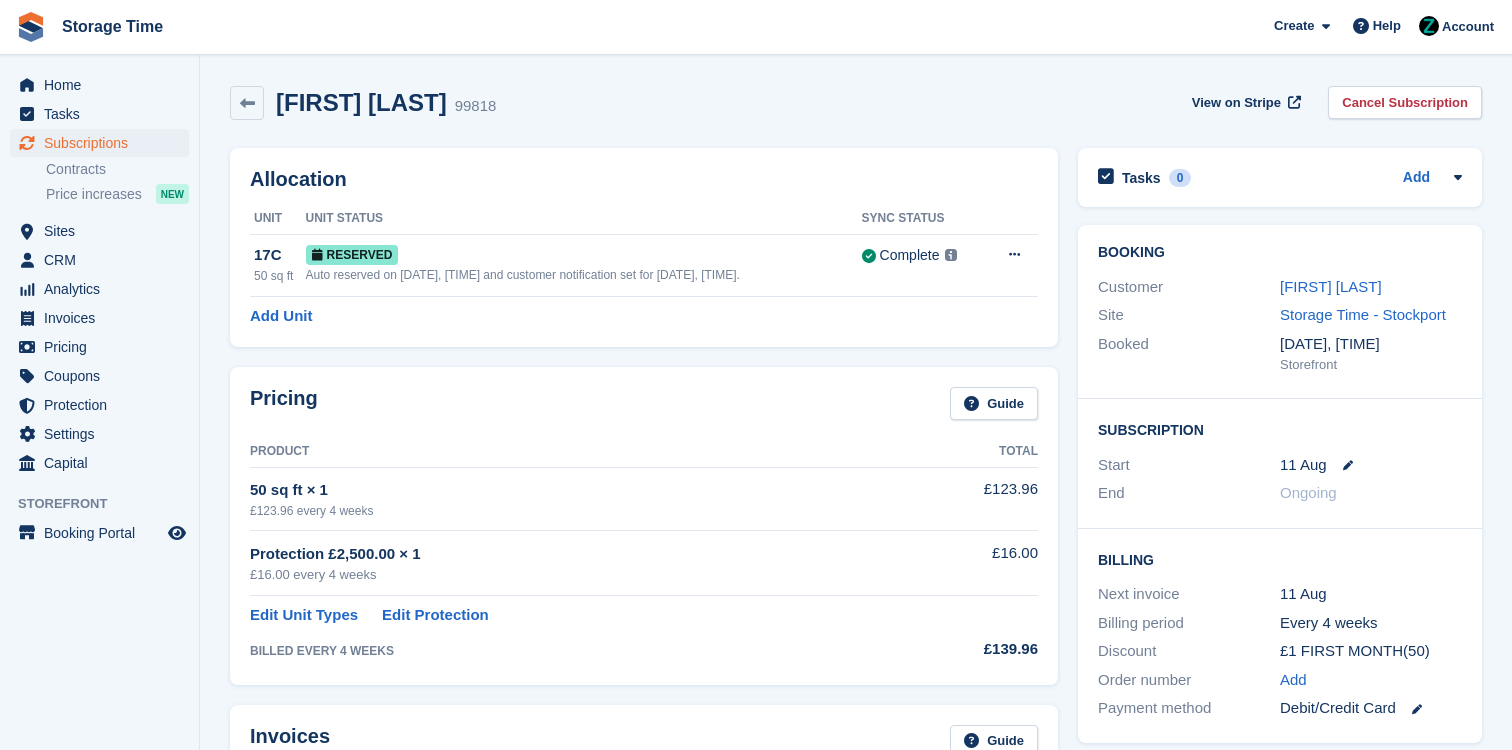 scroll, scrollTop: 0, scrollLeft: 0, axis: both 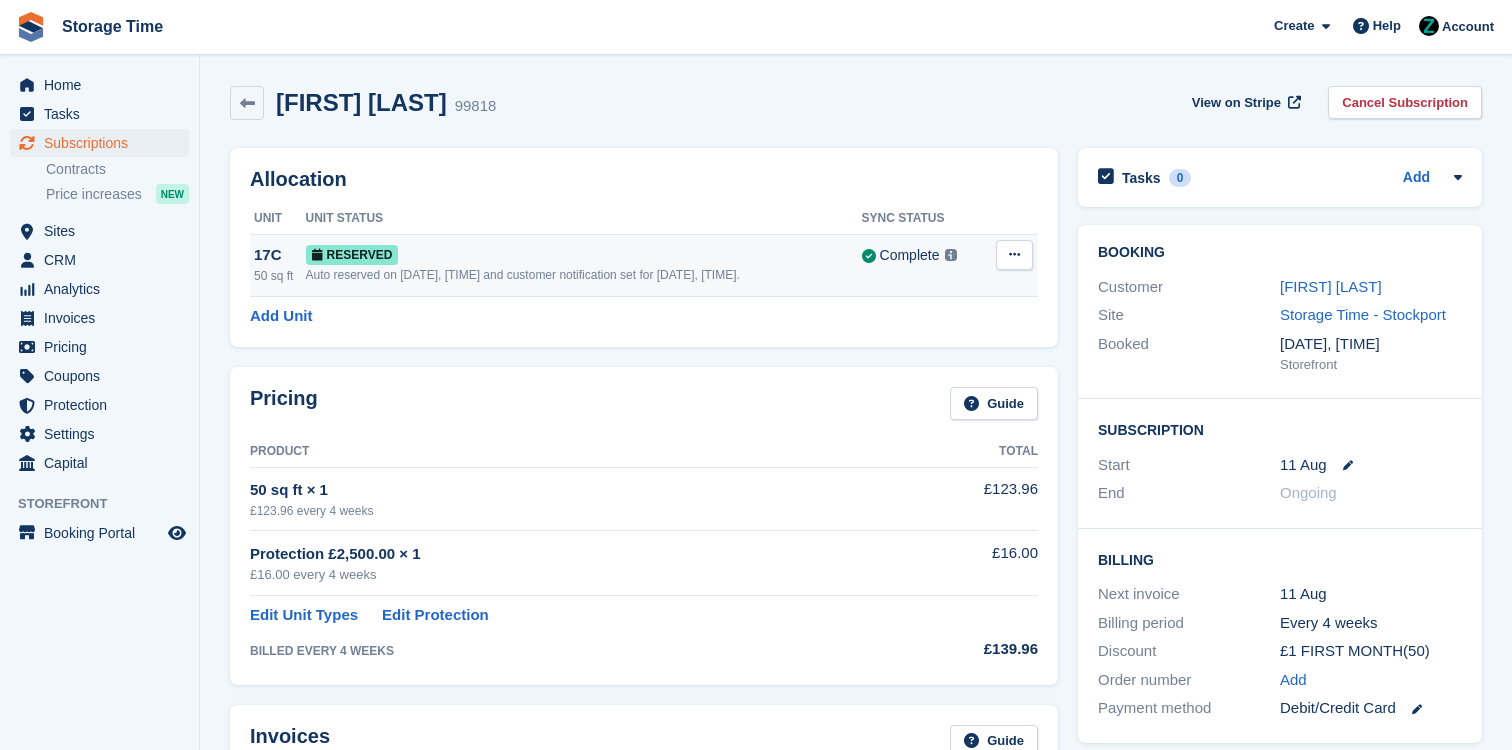 click at bounding box center (1014, 255) 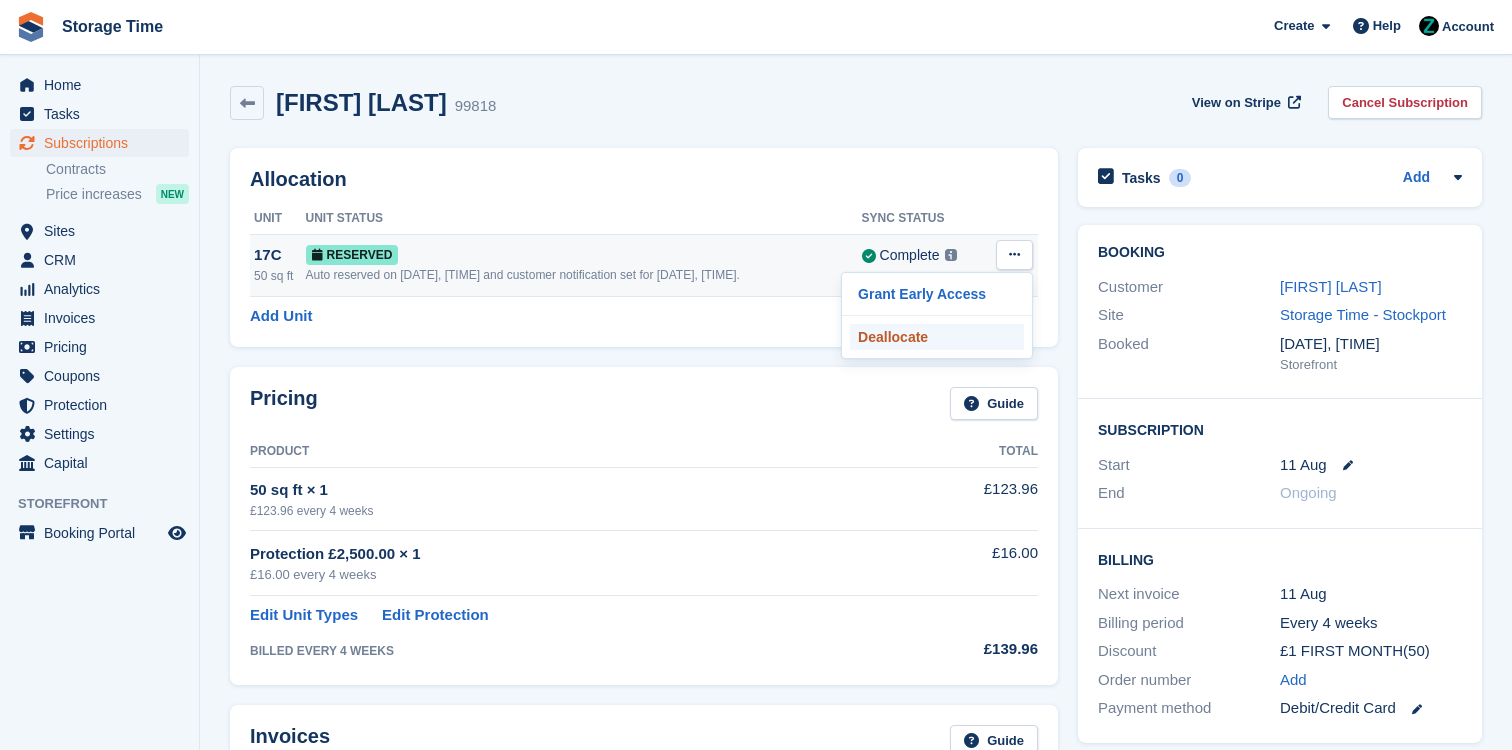 click on "Deallocate" at bounding box center (937, 337) 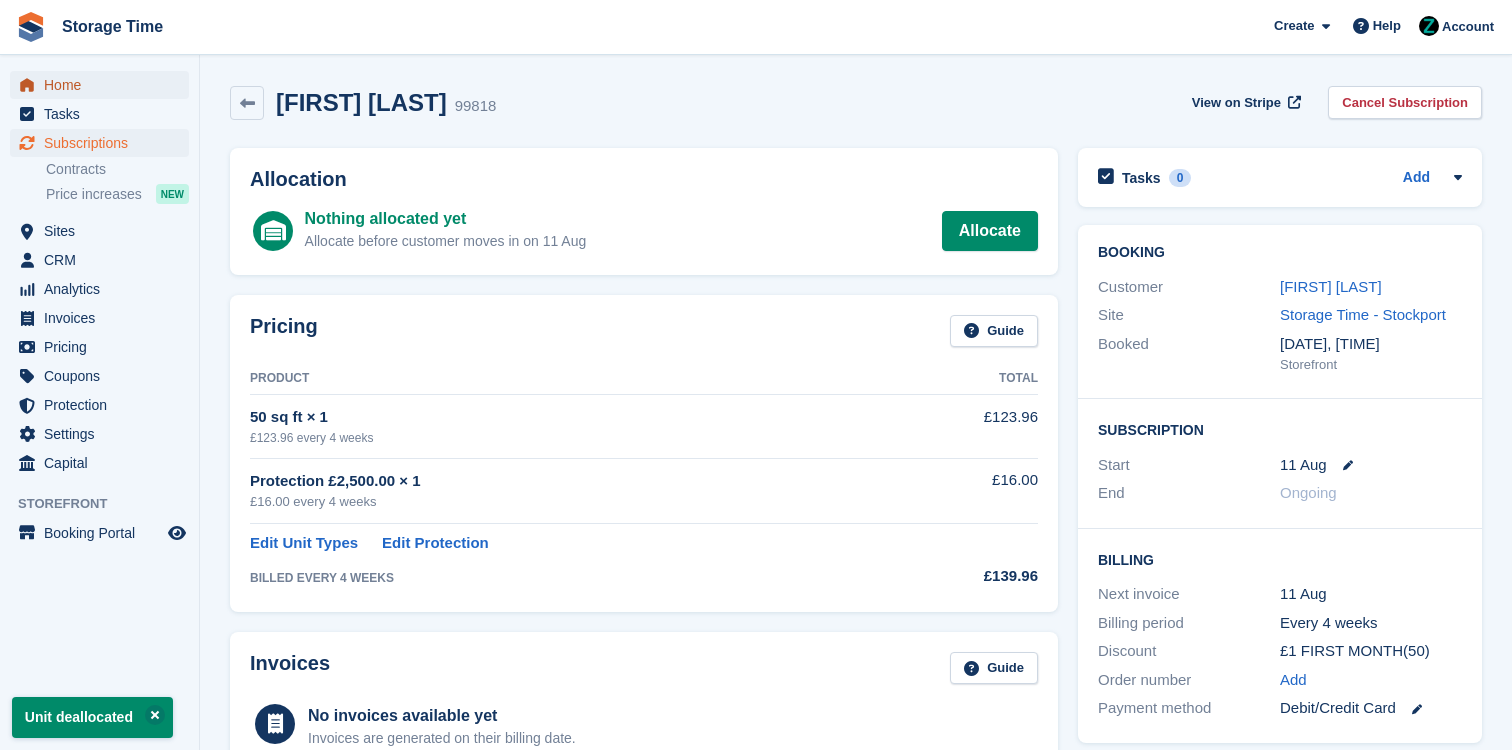 click on "Home" at bounding box center (104, 85) 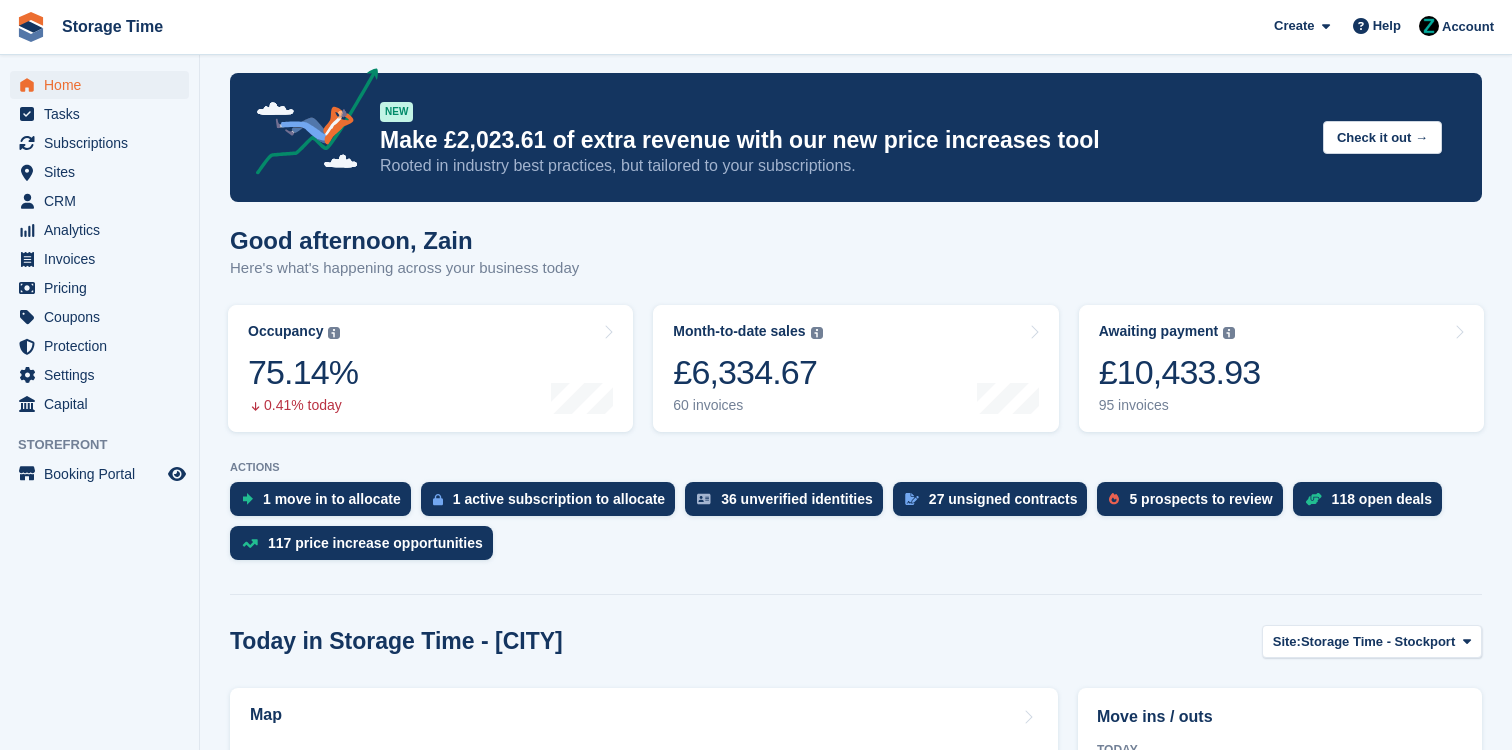 scroll, scrollTop: 18, scrollLeft: 0, axis: vertical 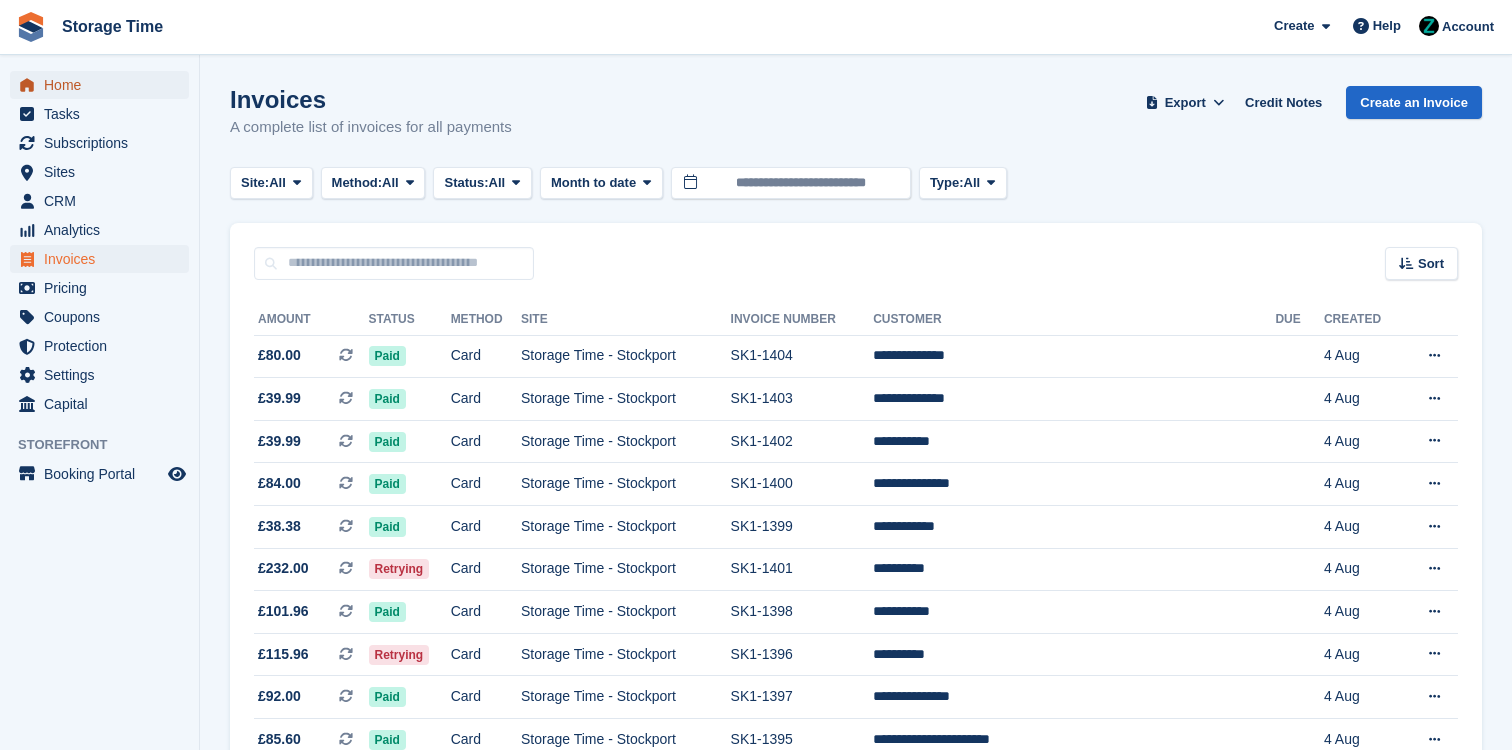 click on "Home" at bounding box center (104, 85) 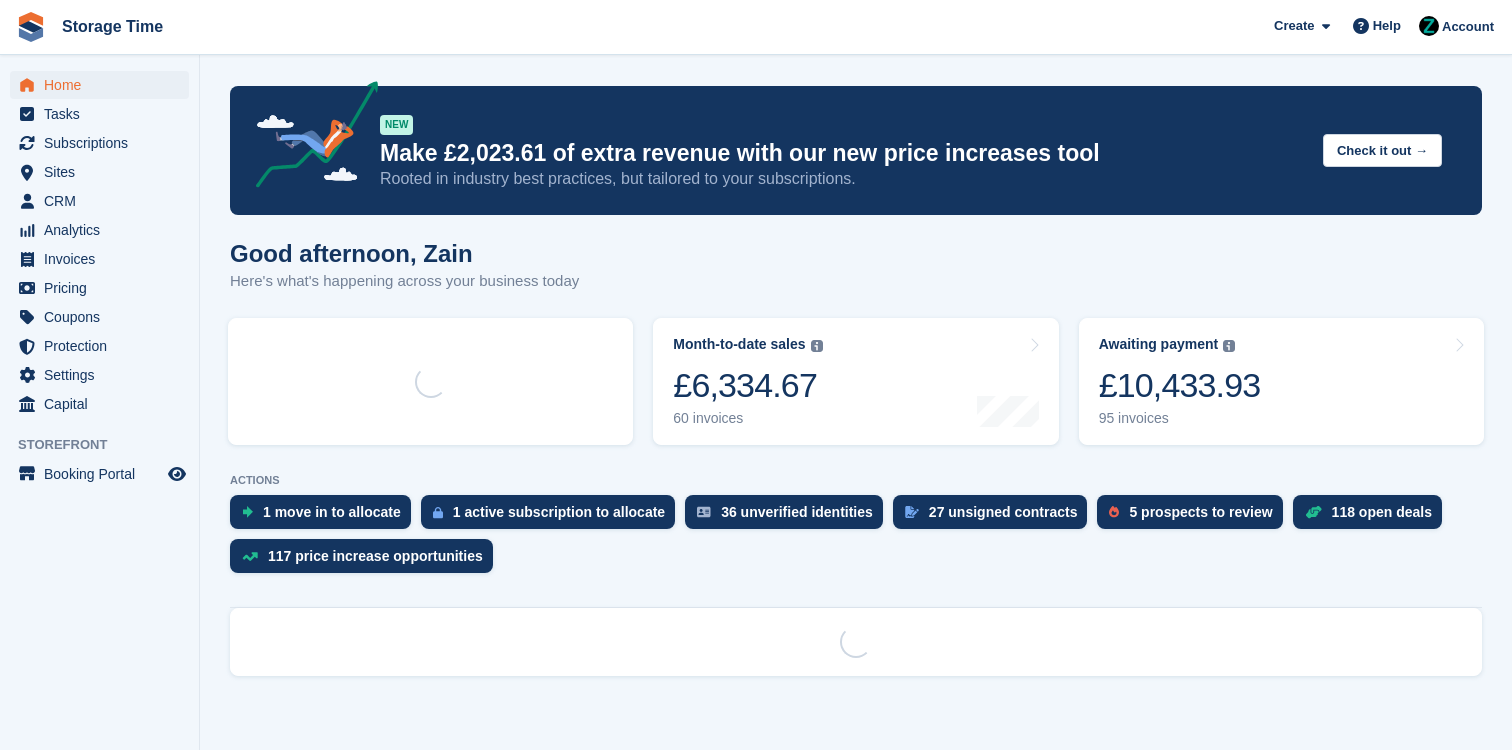 scroll, scrollTop: 0, scrollLeft: 0, axis: both 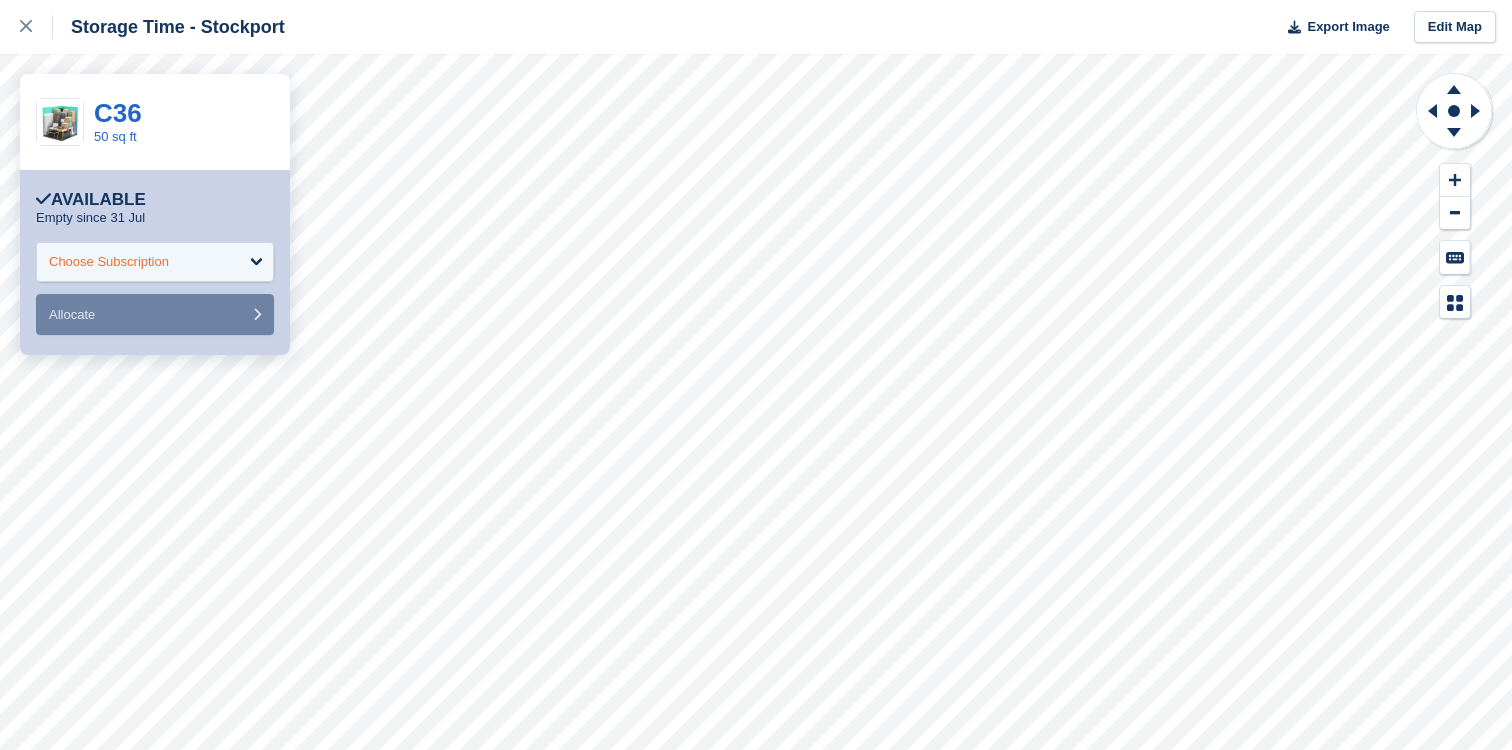 click on "Choose Subscription" at bounding box center [109, 262] 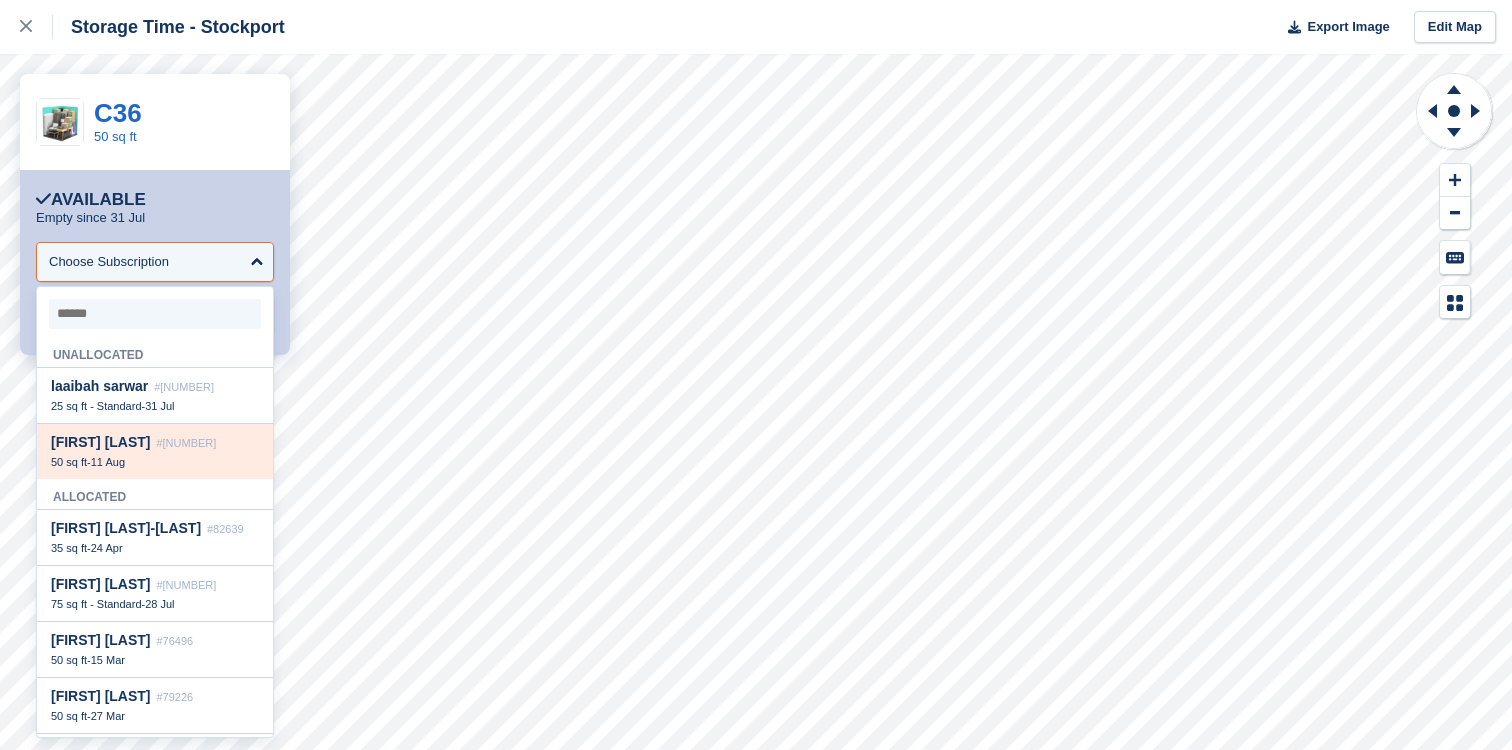 click on "[NAME] [NAME]" at bounding box center [101, 442] 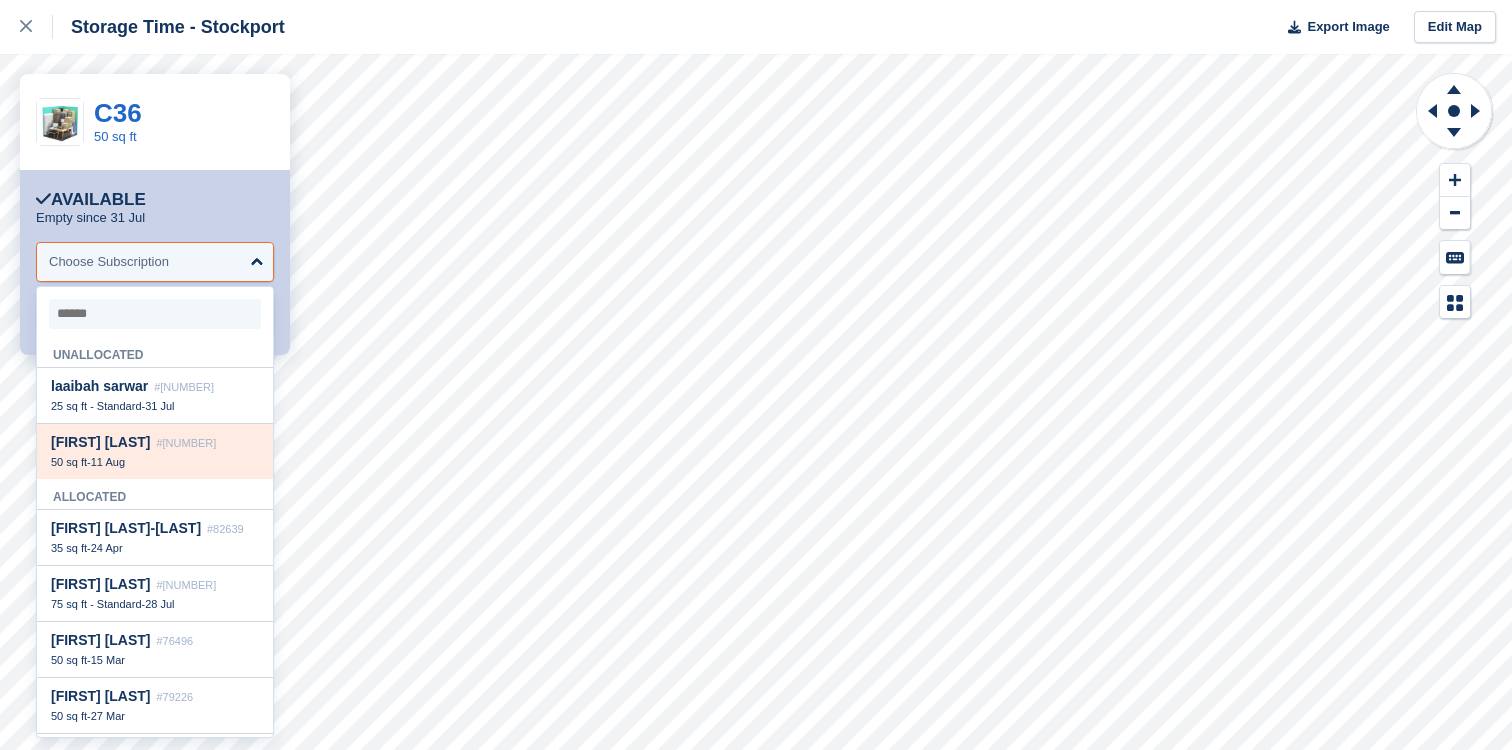 select on "*****" 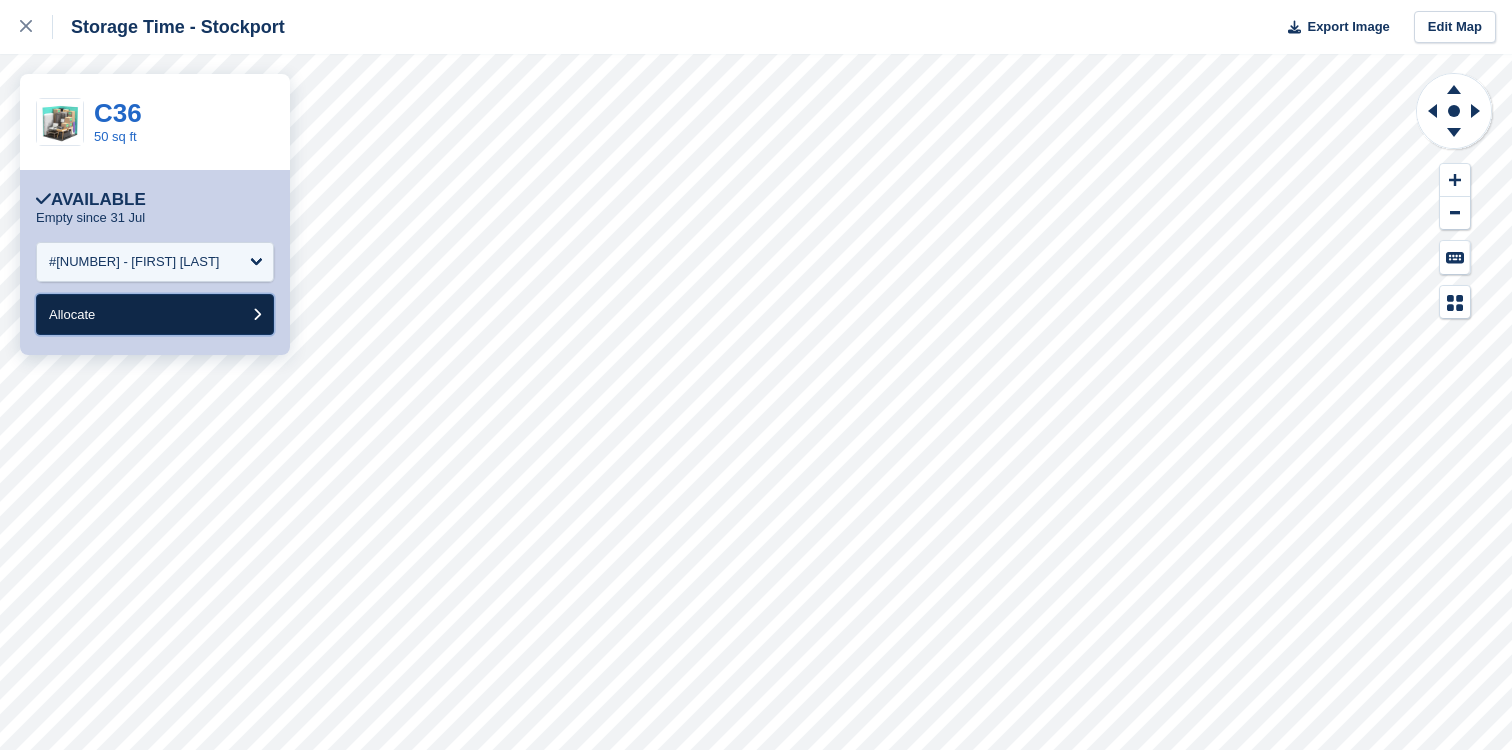 click on "Allocate" at bounding box center [155, 314] 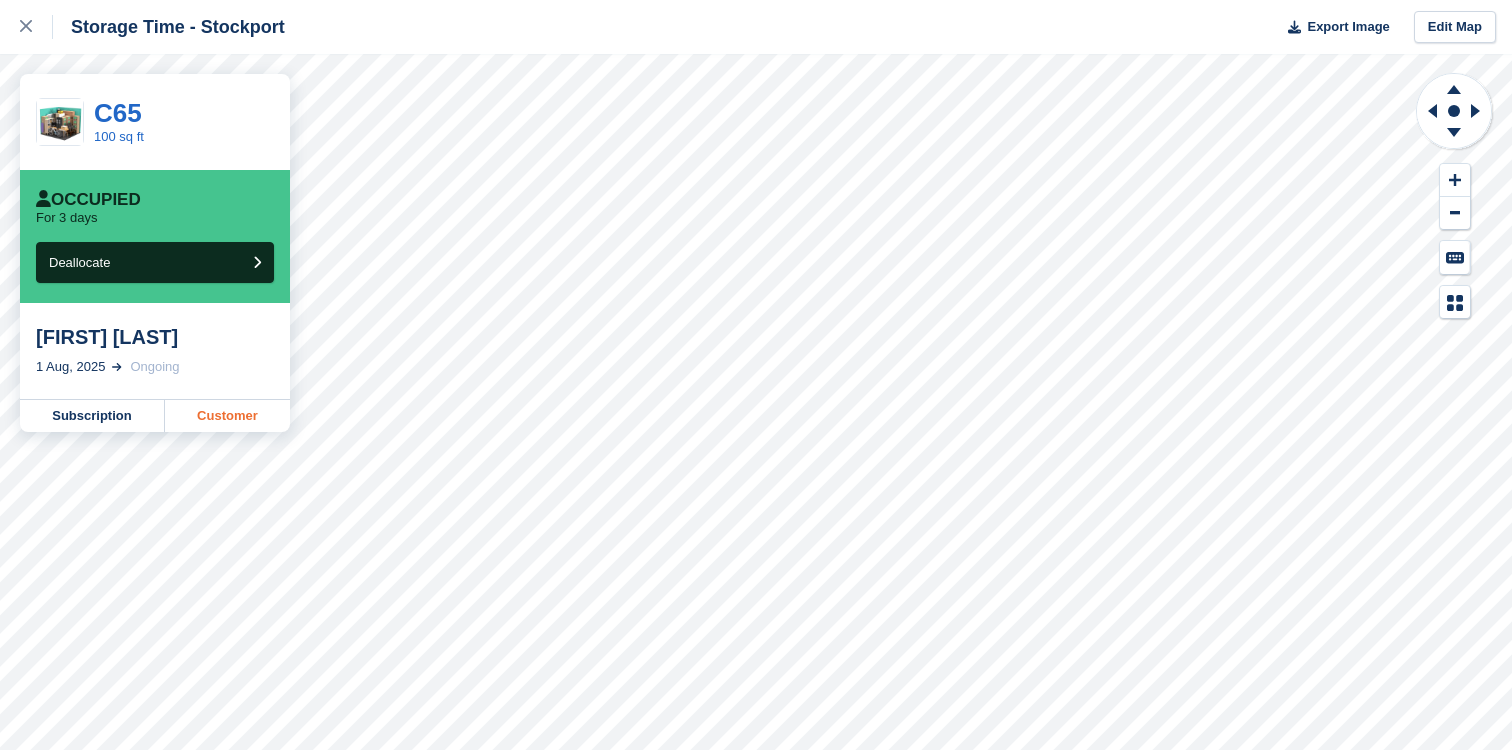 click on "Customer" at bounding box center (227, 416) 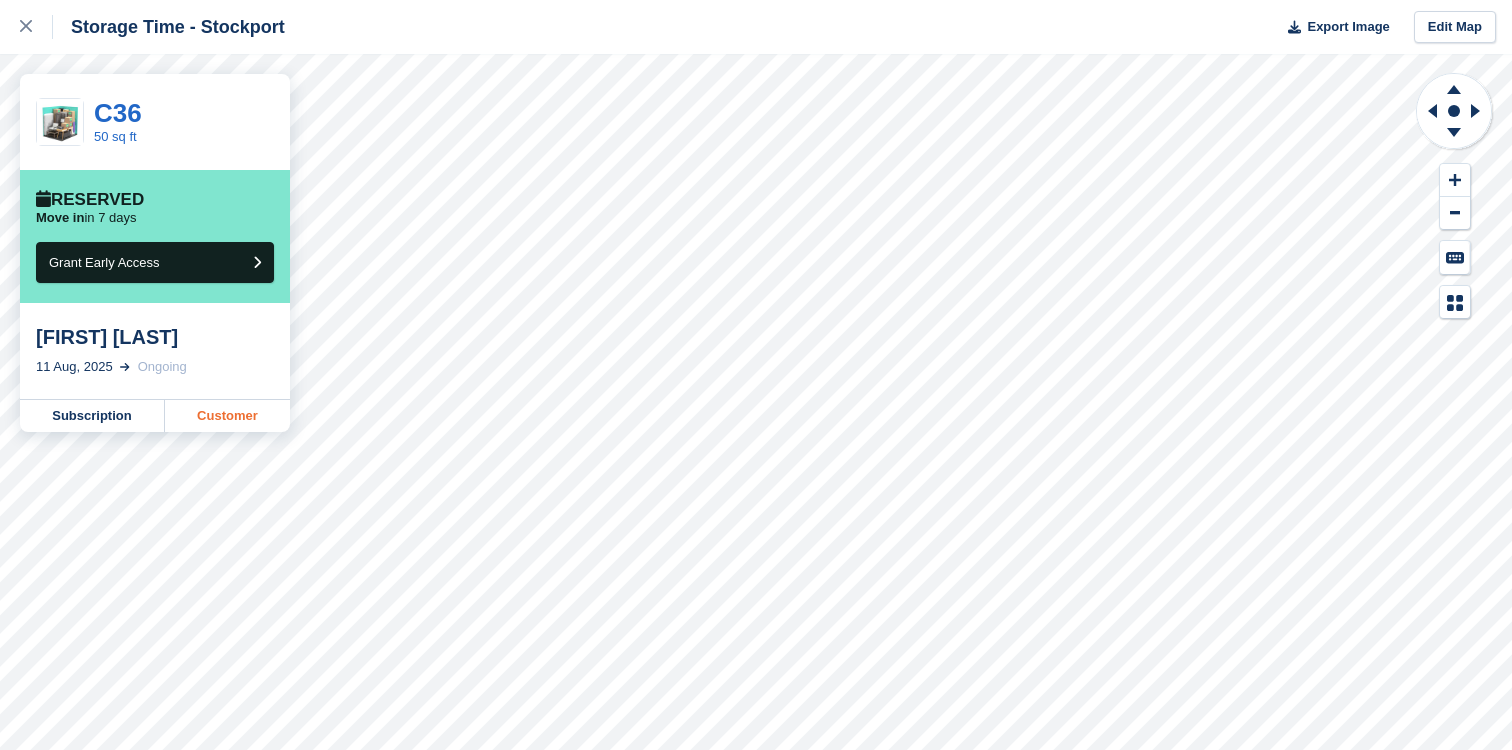 click on "Customer" at bounding box center [227, 416] 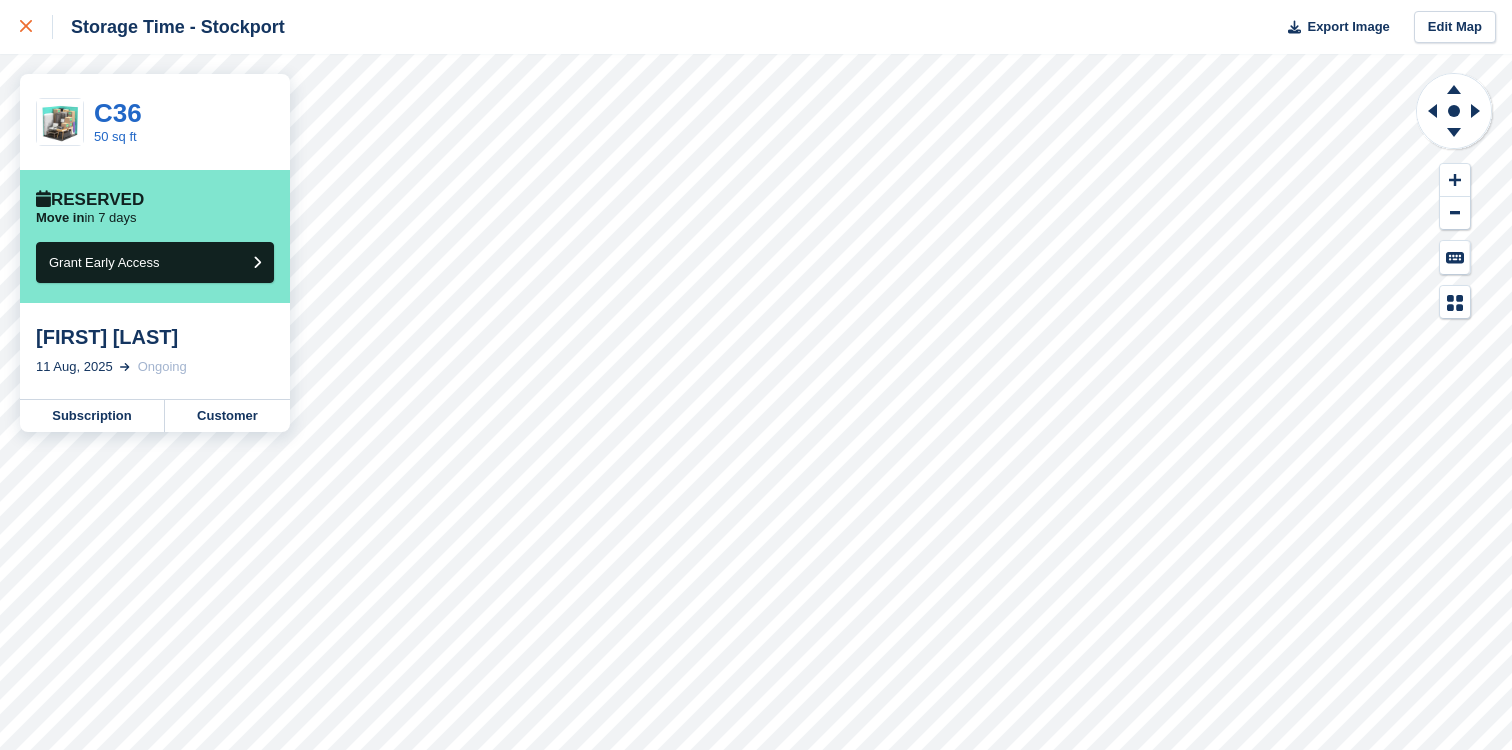 click at bounding box center (36, 27) 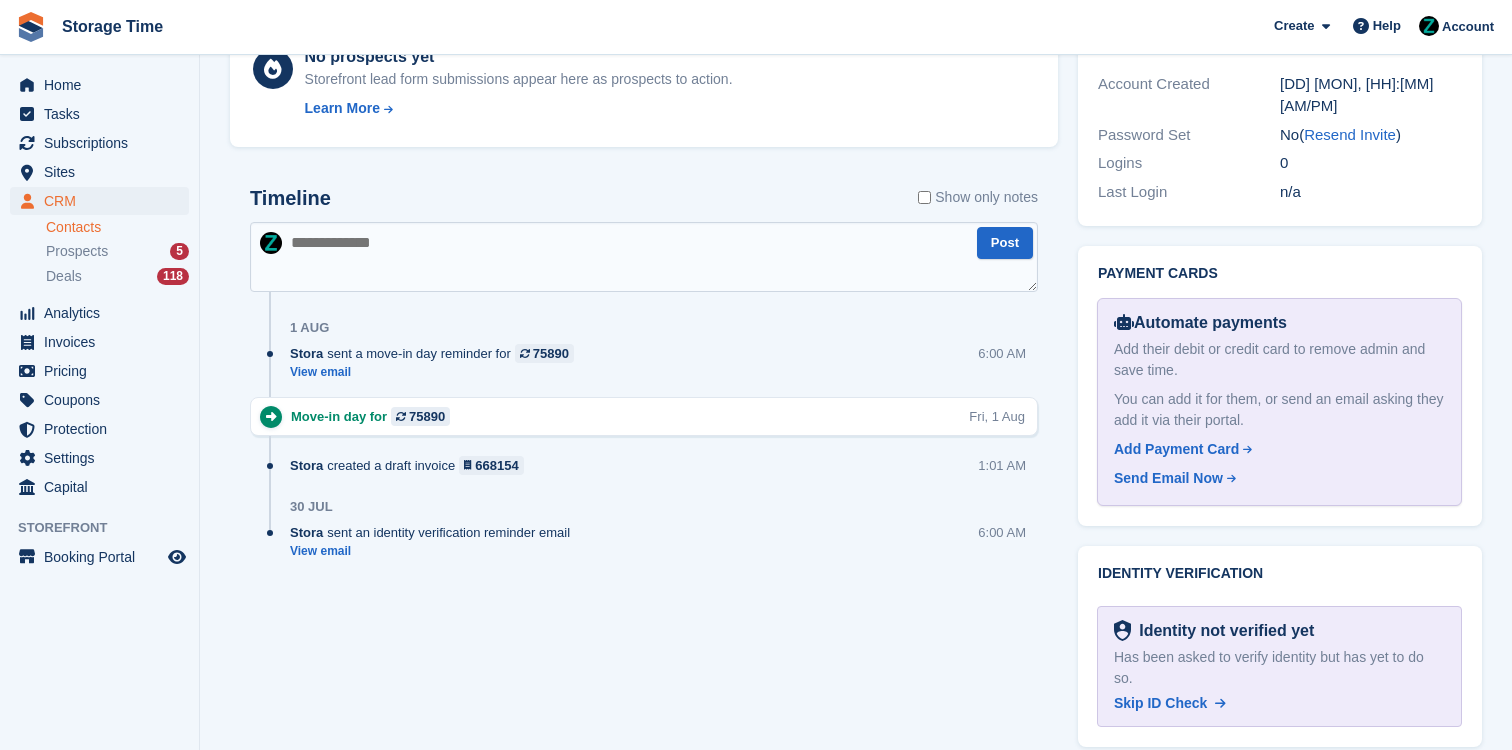 scroll, scrollTop: 0, scrollLeft: 0, axis: both 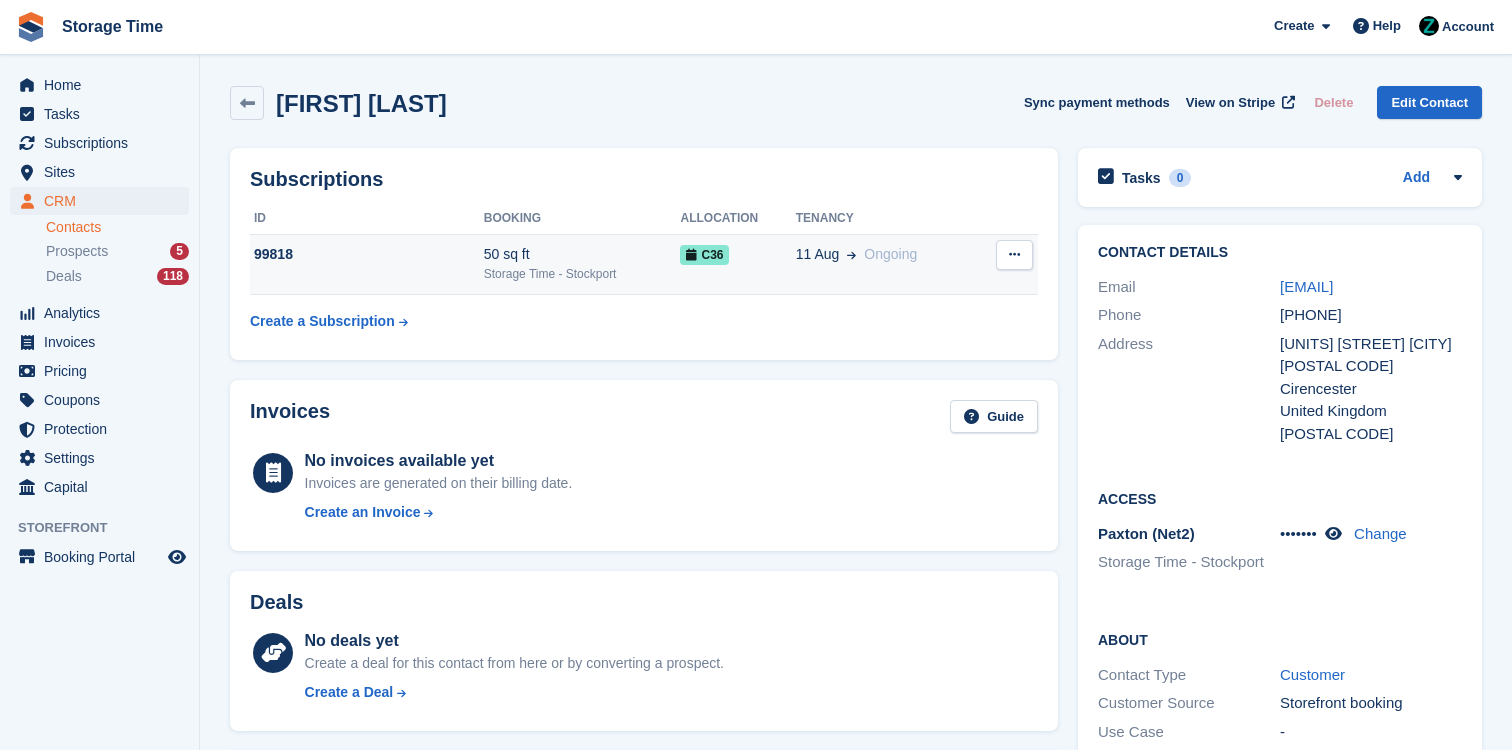 click on "C36" at bounding box center (704, 255) 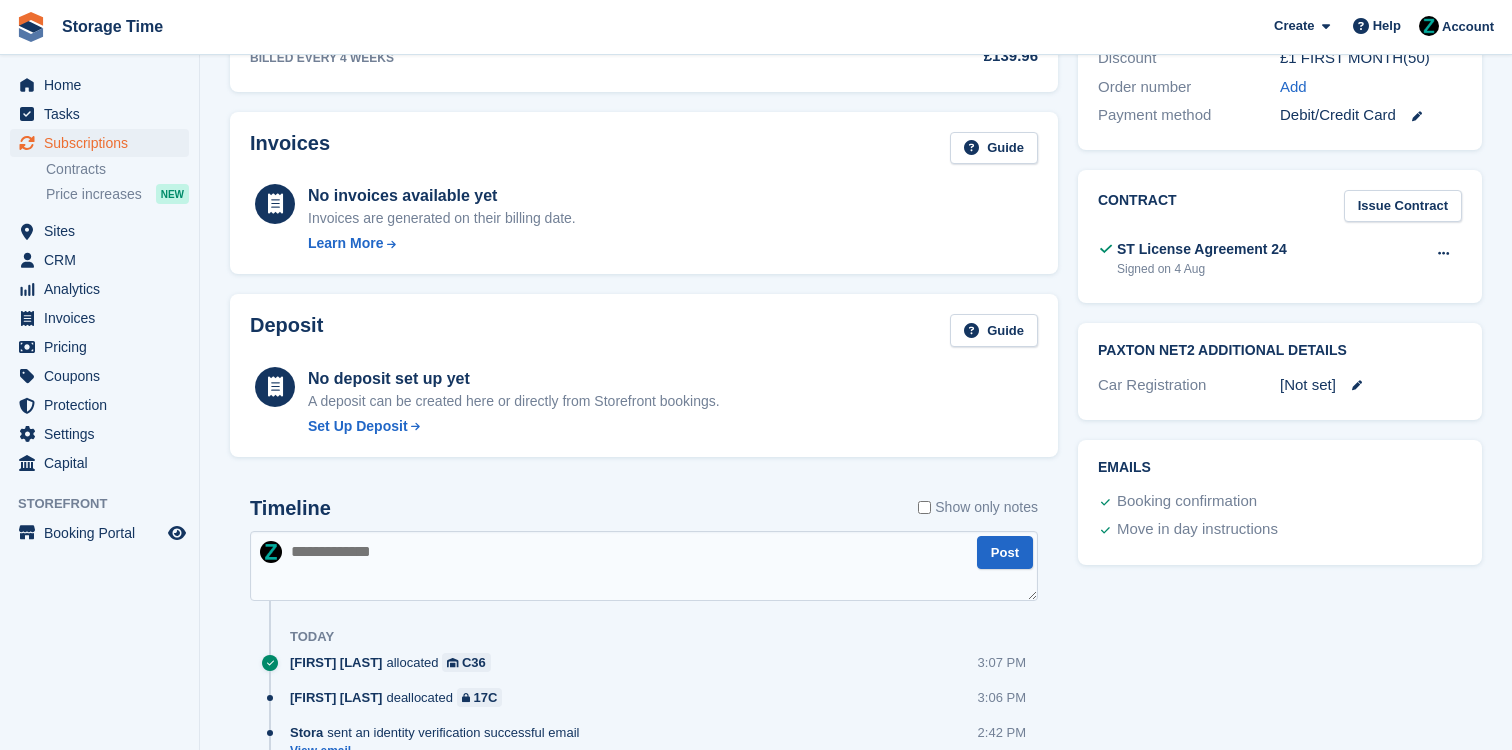 scroll, scrollTop: 614, scrollLeft: 0, axis: vertical 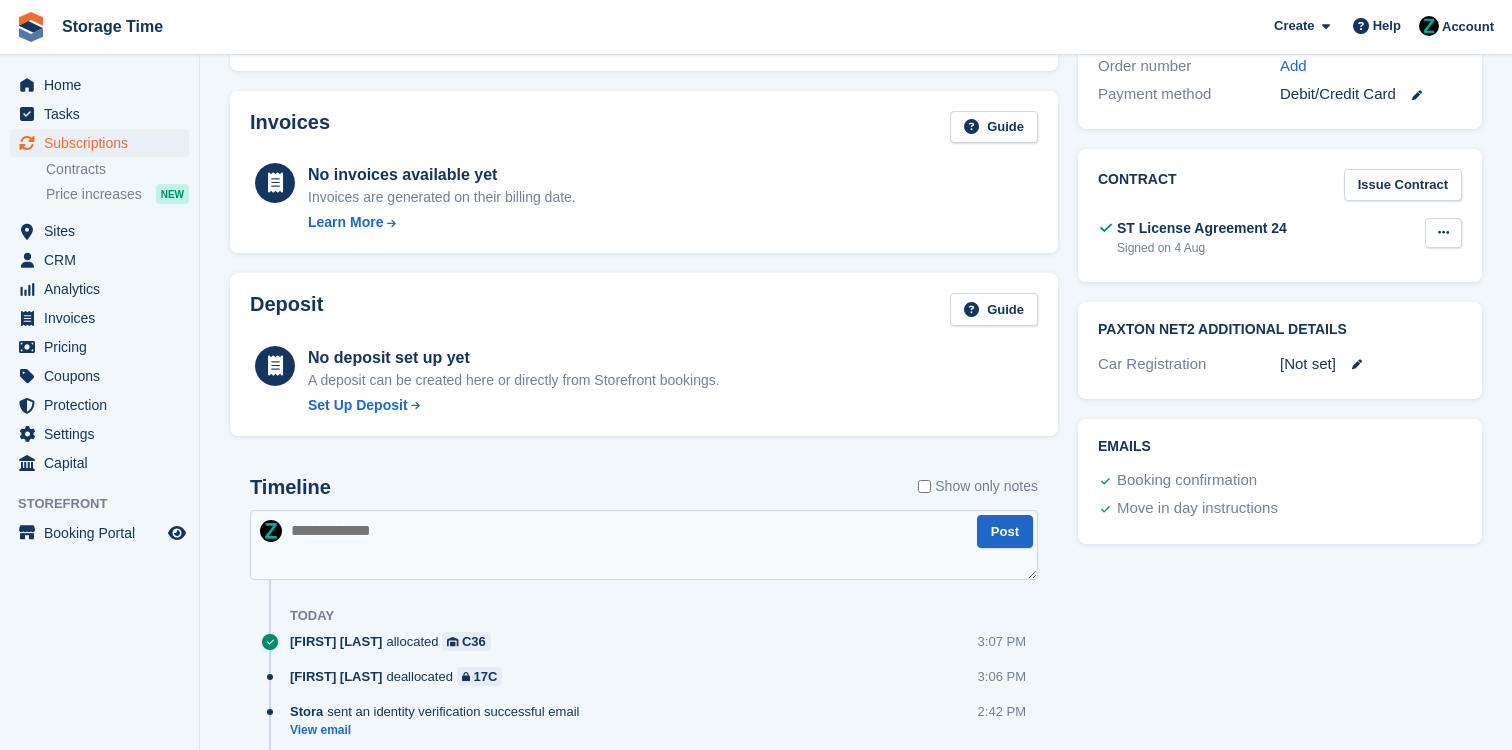 click at bounding box center [1443, 232] 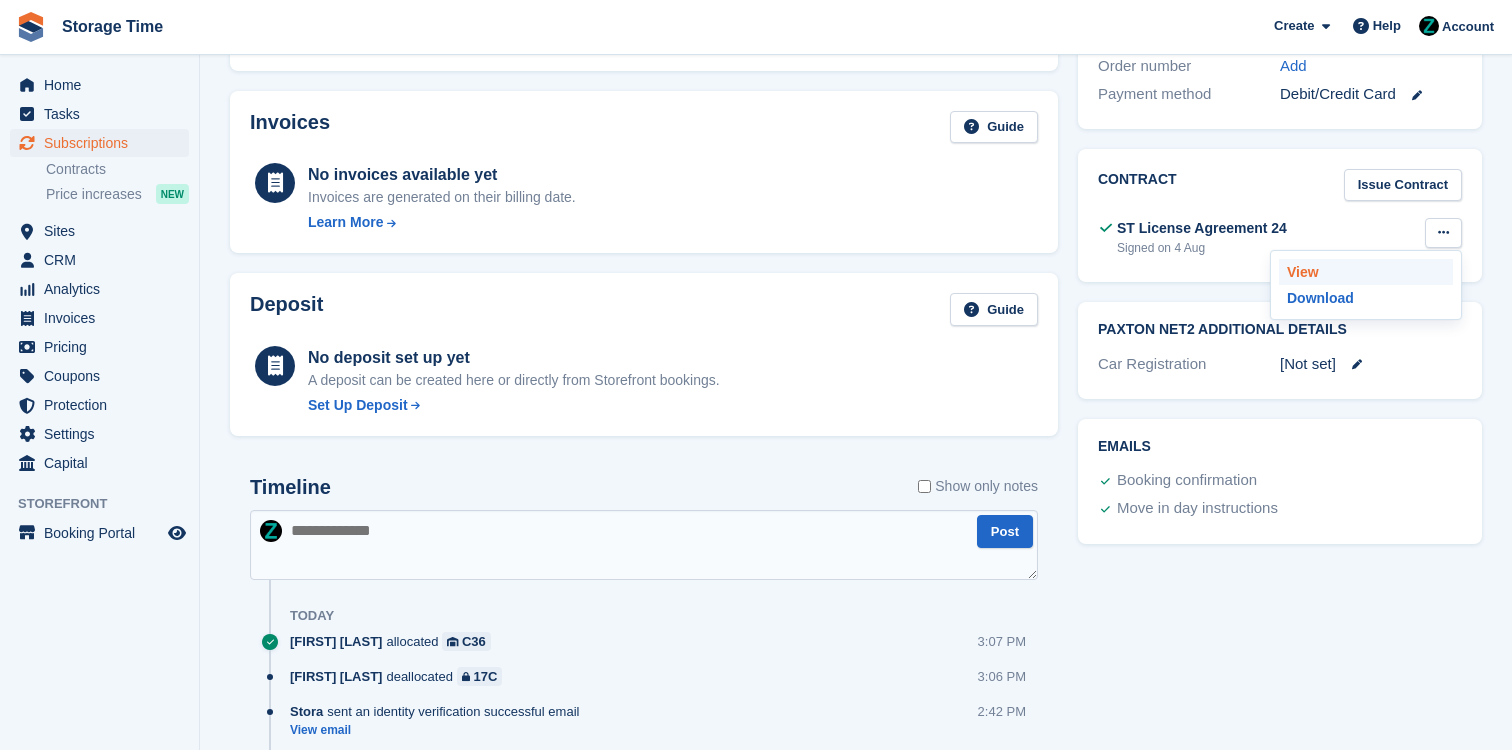 click on "View" at bounding box center (1366, 272) 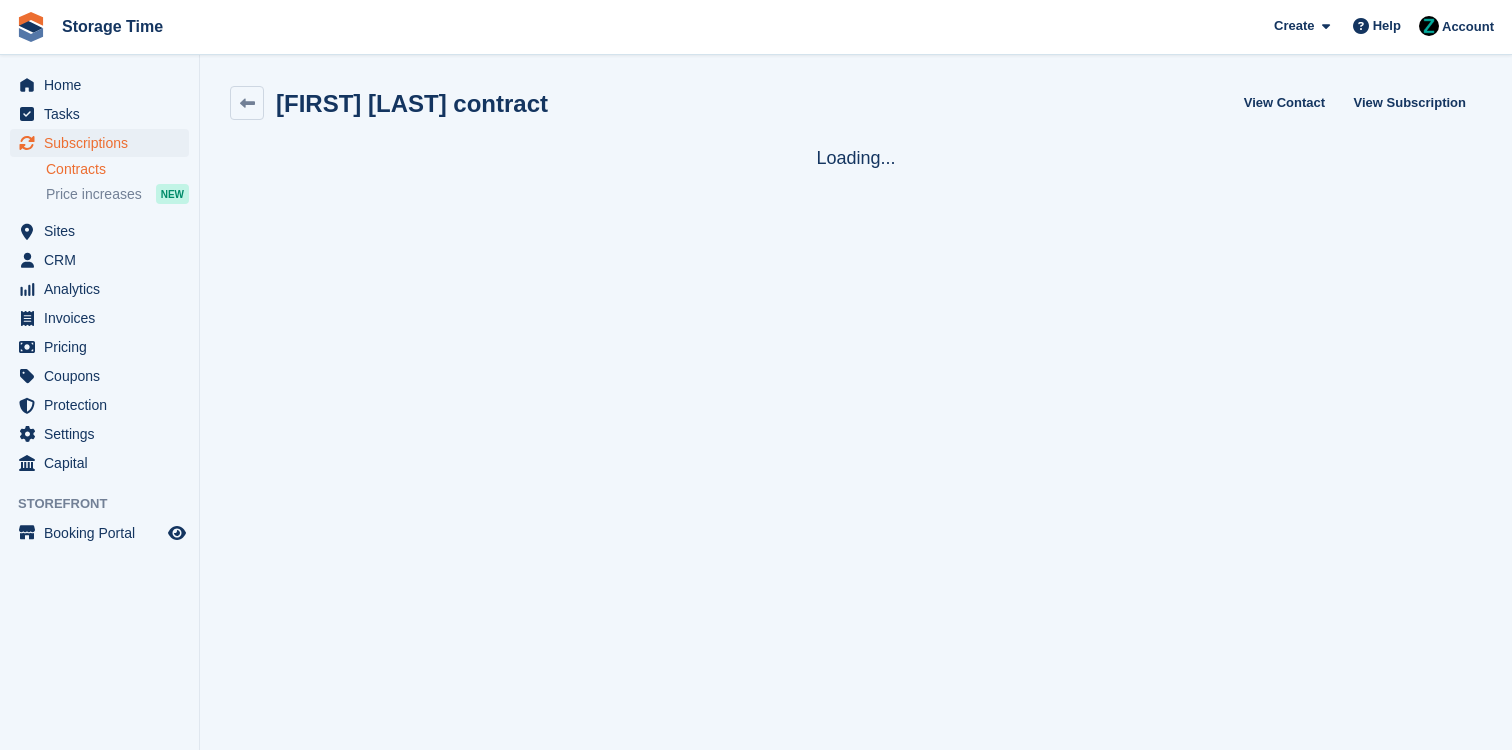 scroll, scrollTop: 2, scrollLeft: 0, axis: vertical 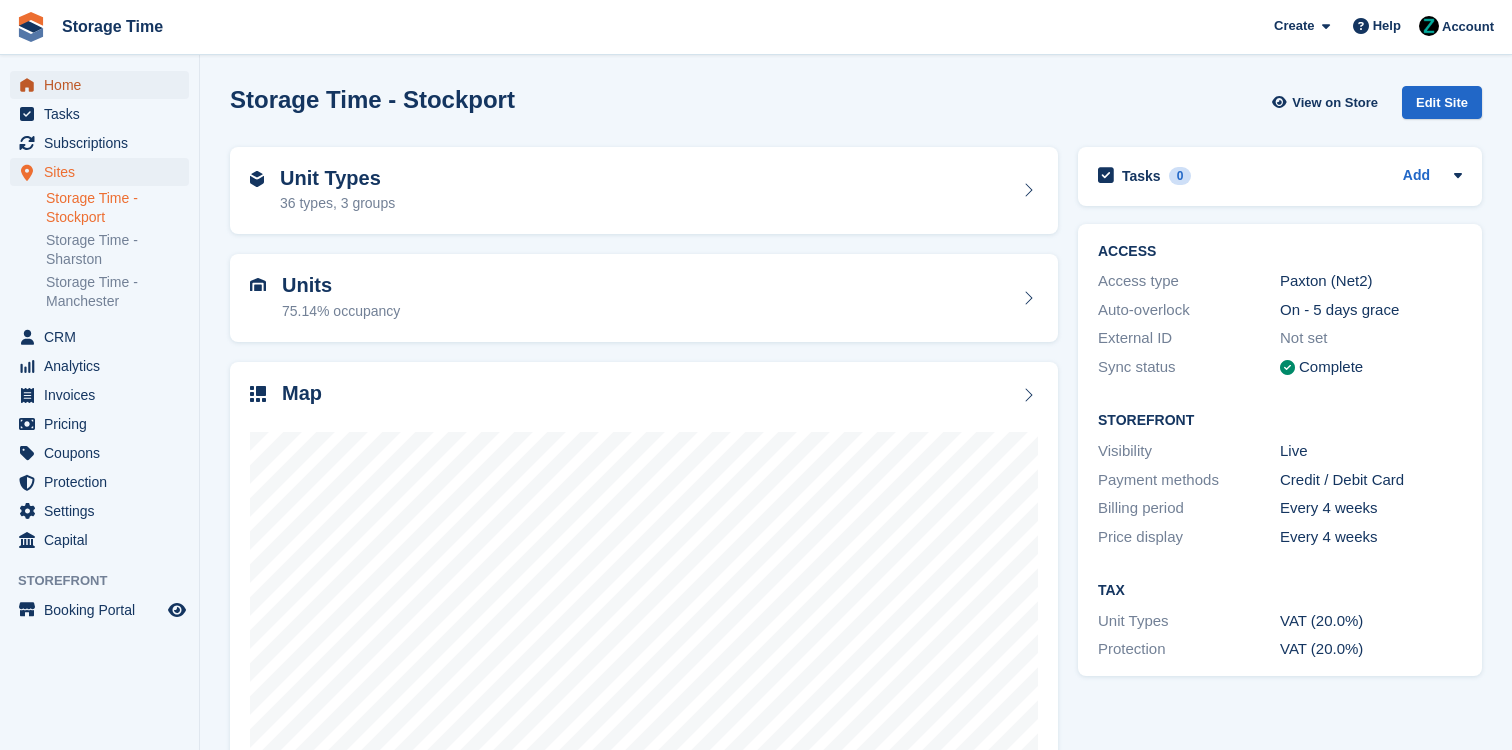 click on "Home" at bounding box center (104, 85) 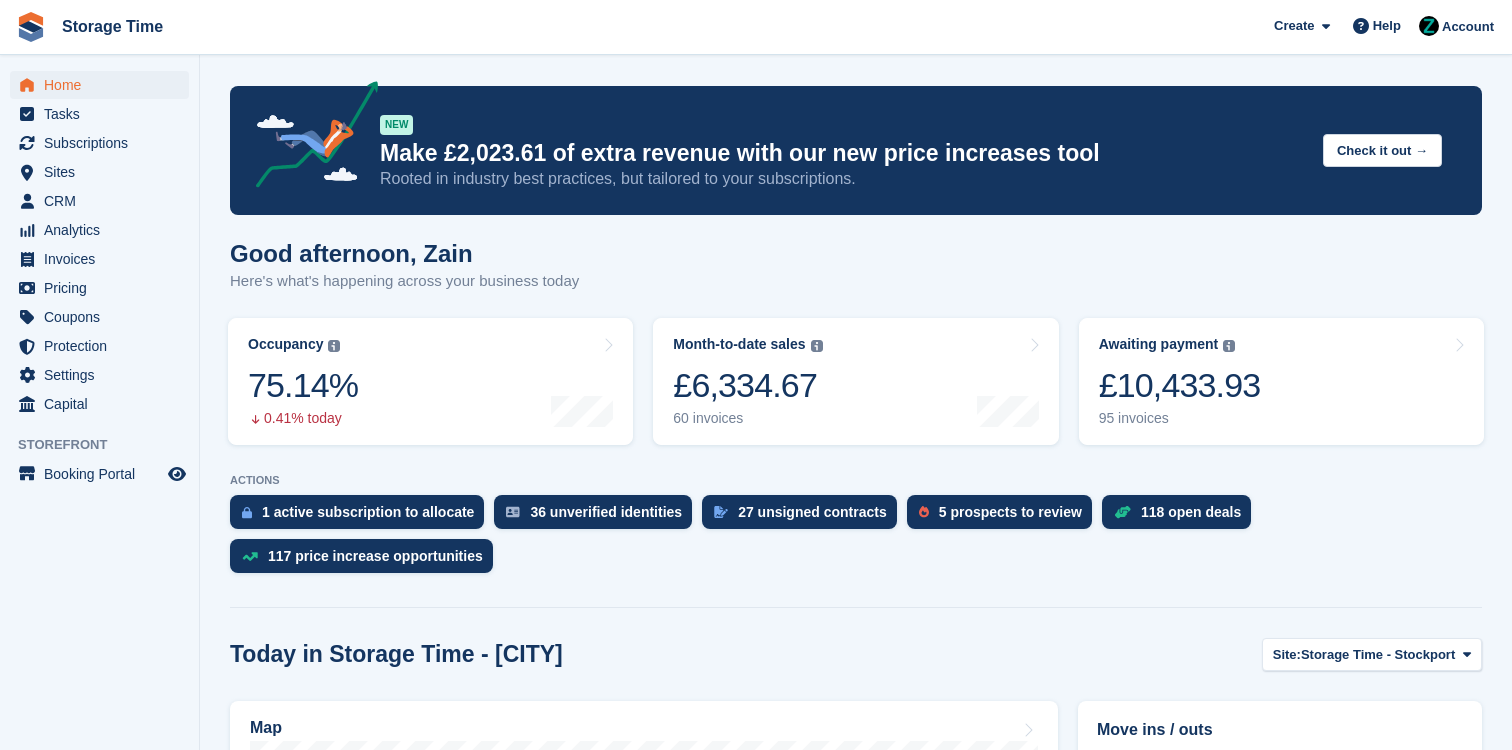 scroll, scrollTop: 279, scrollLeft: 0, axis: vertical 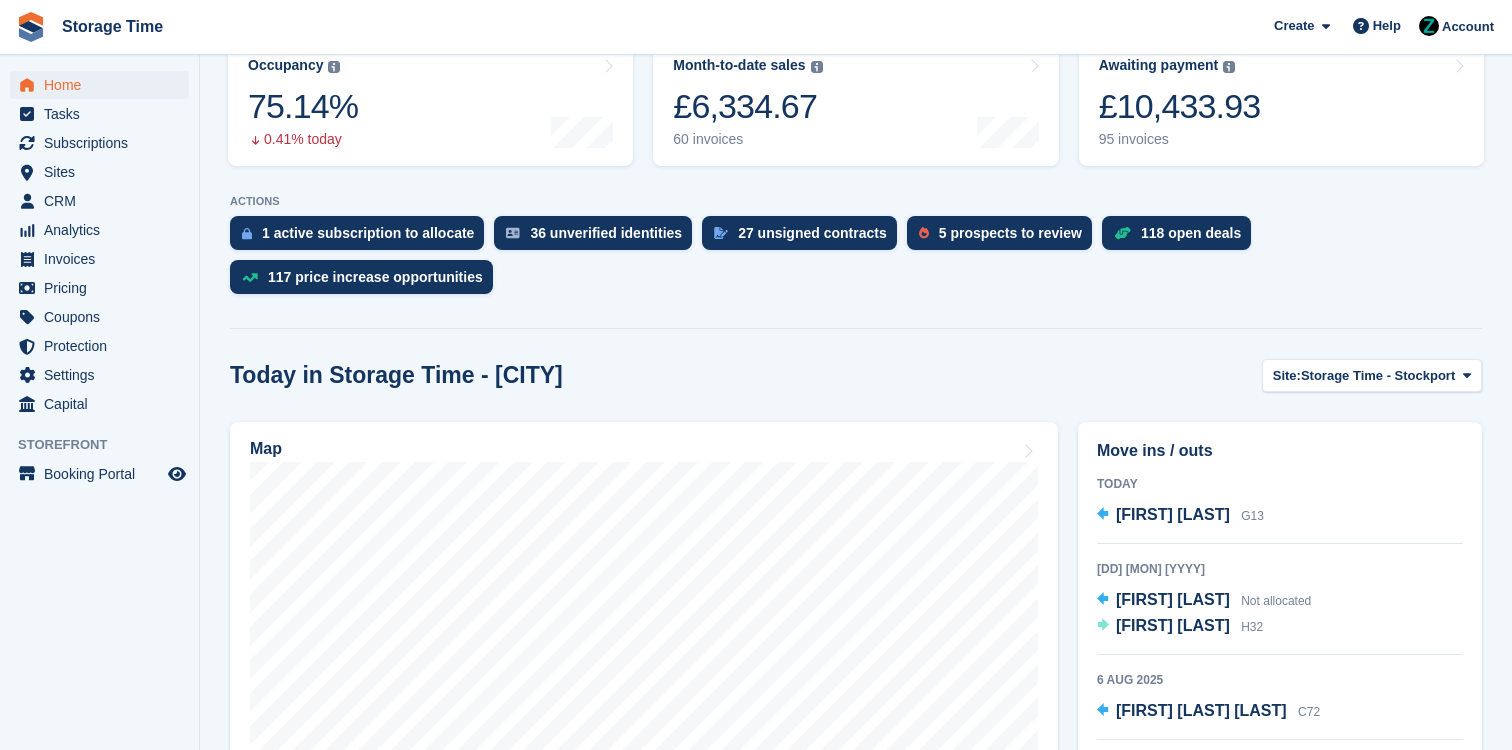 click on "Good afternoon, [FIRST]
Here's what's happening across your business today
Occupancy
The percentage of all currently allocated units in terms of area. Includes units with occupied, repo or overlocked status. Trendline shows changes across last 30 days.
75.14%
0.41% today" at bounding box center (856, 1557) 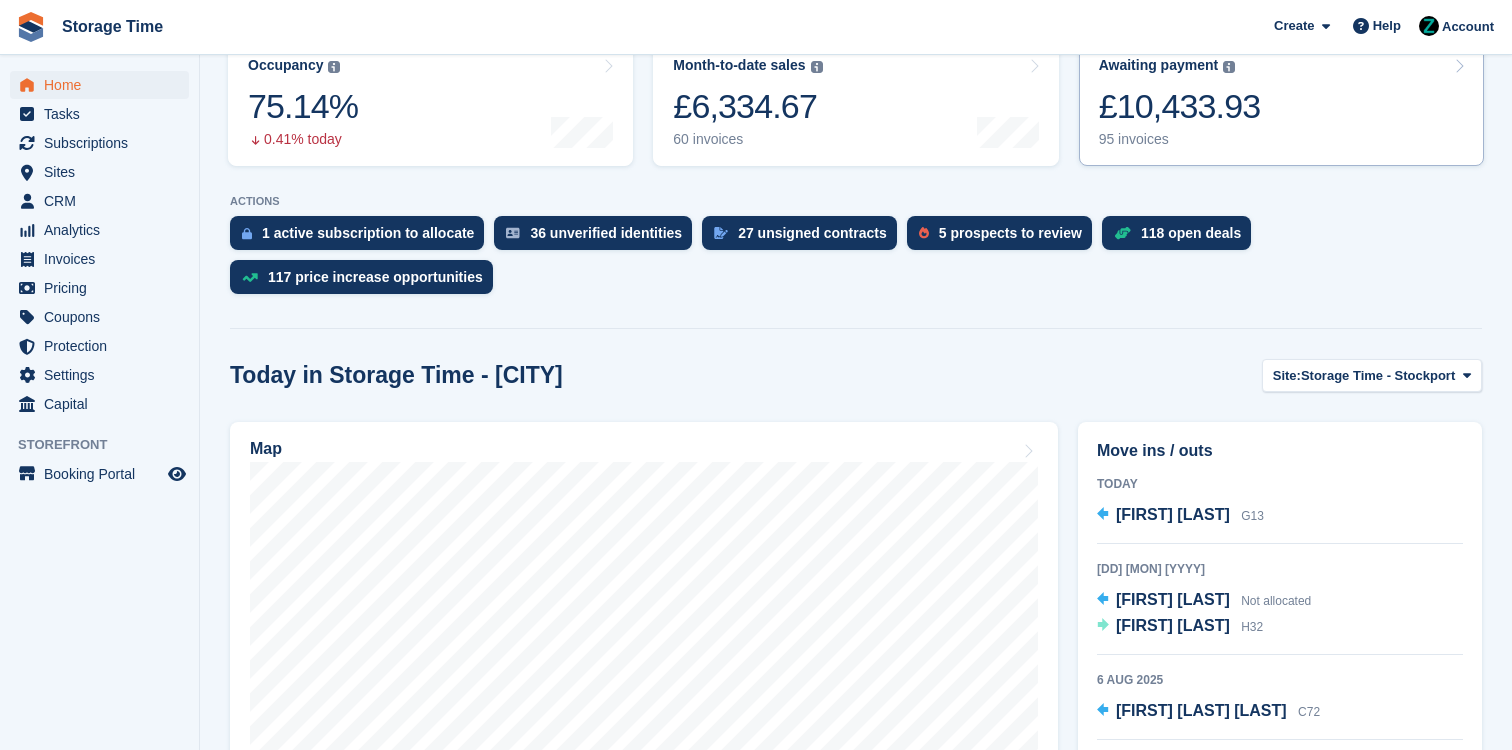 click on "95 invoices" at bounding box center (1180, 139) 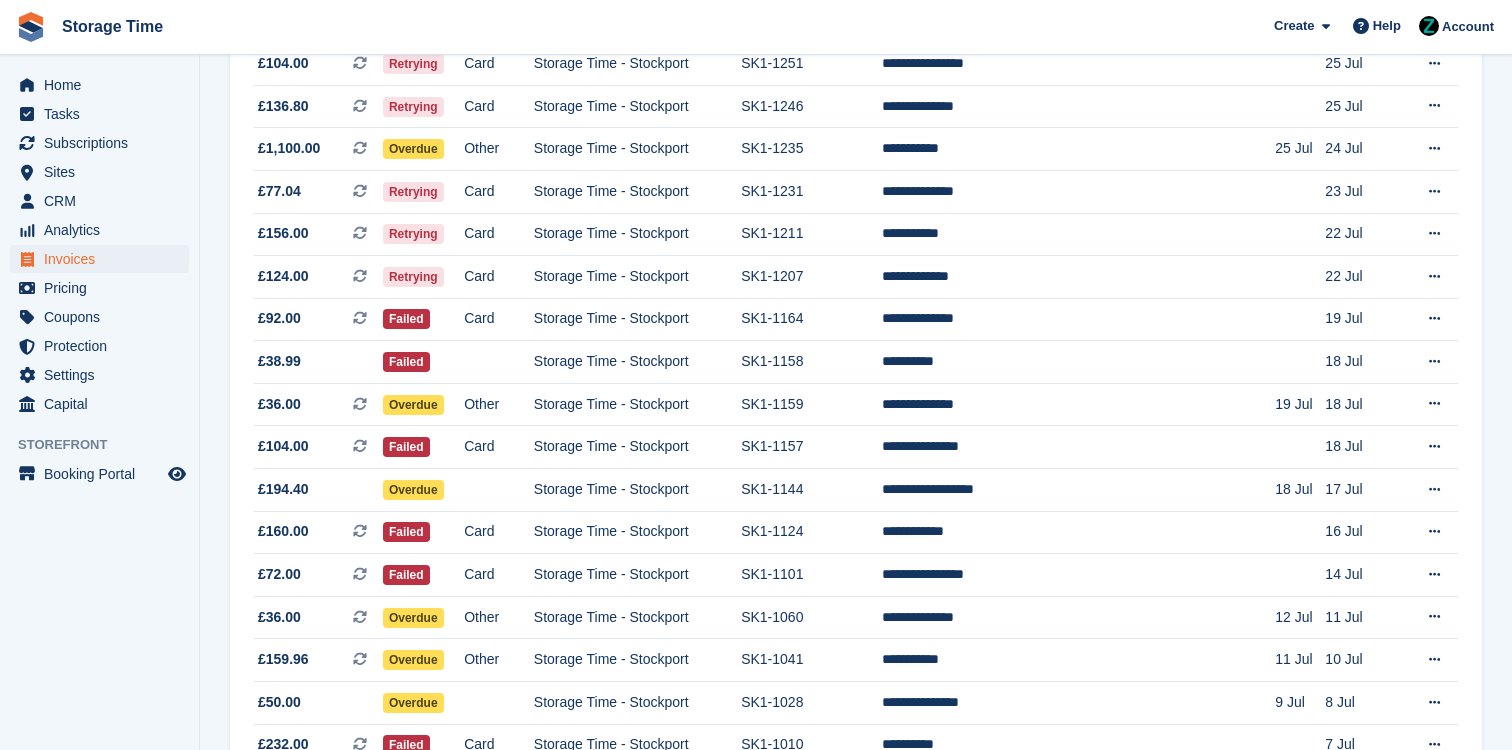 scroll, scrollTop: 1814, scrollLeft: 0, axis: vertical 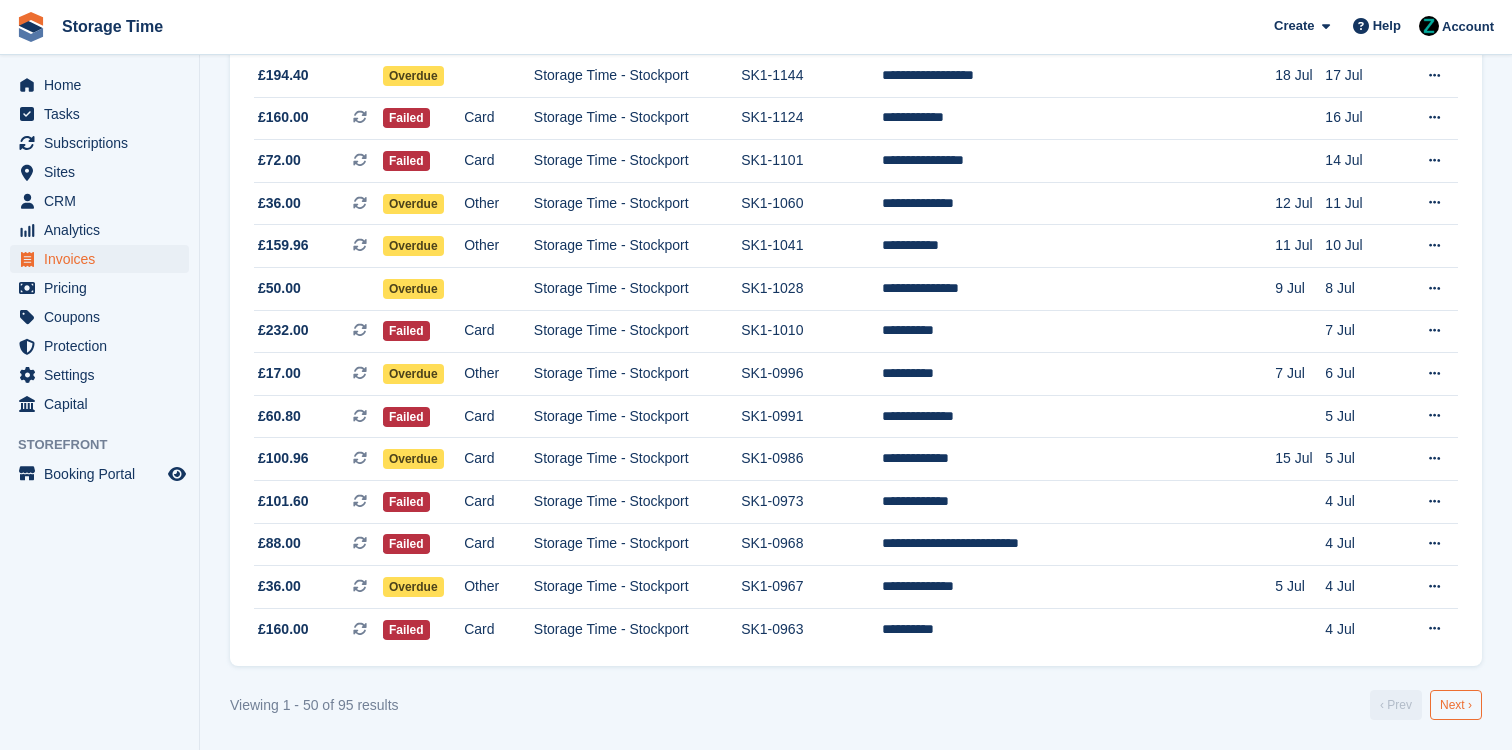 click on "Next ›" at bounding box center (1456, 705) 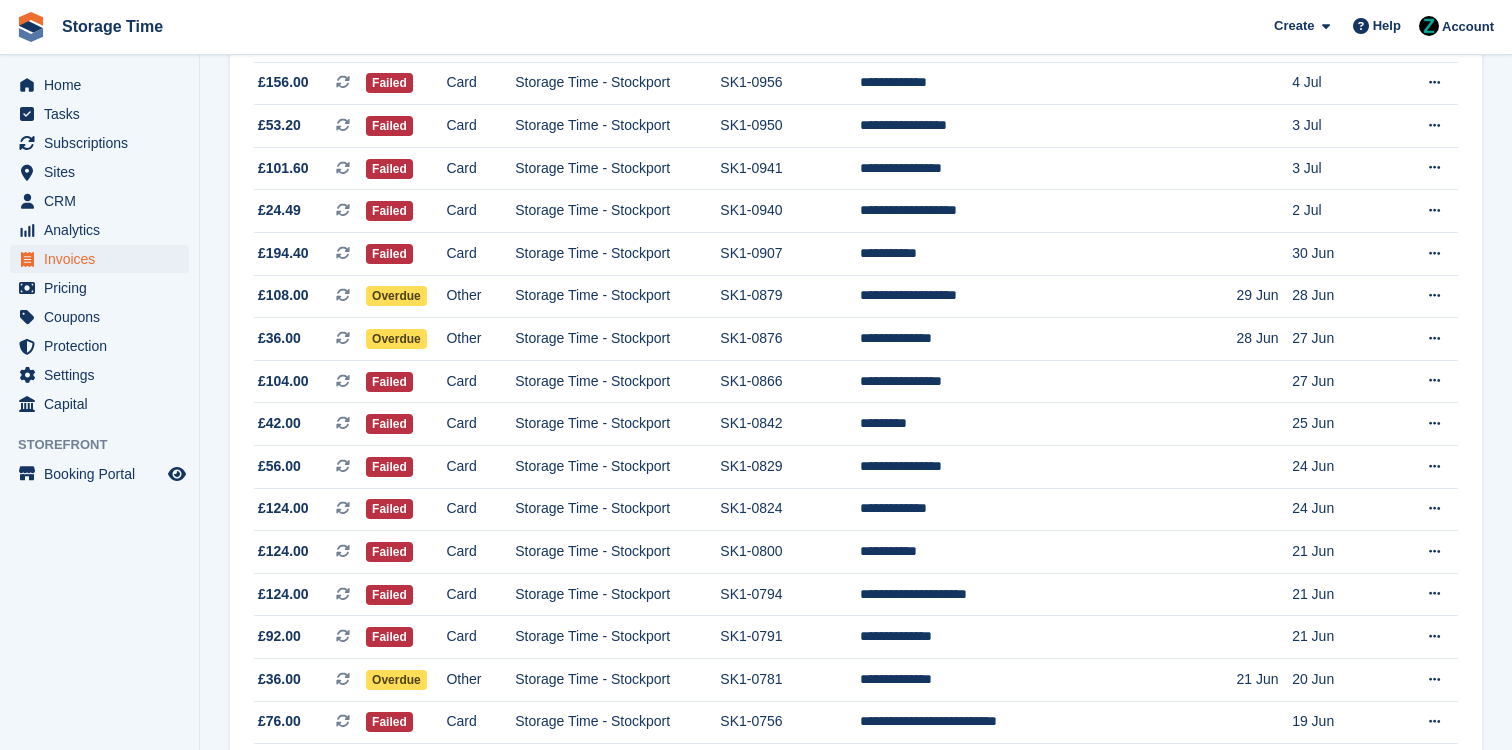 scroll, scrollTop: 0, scrollLeft: 0, axis: both 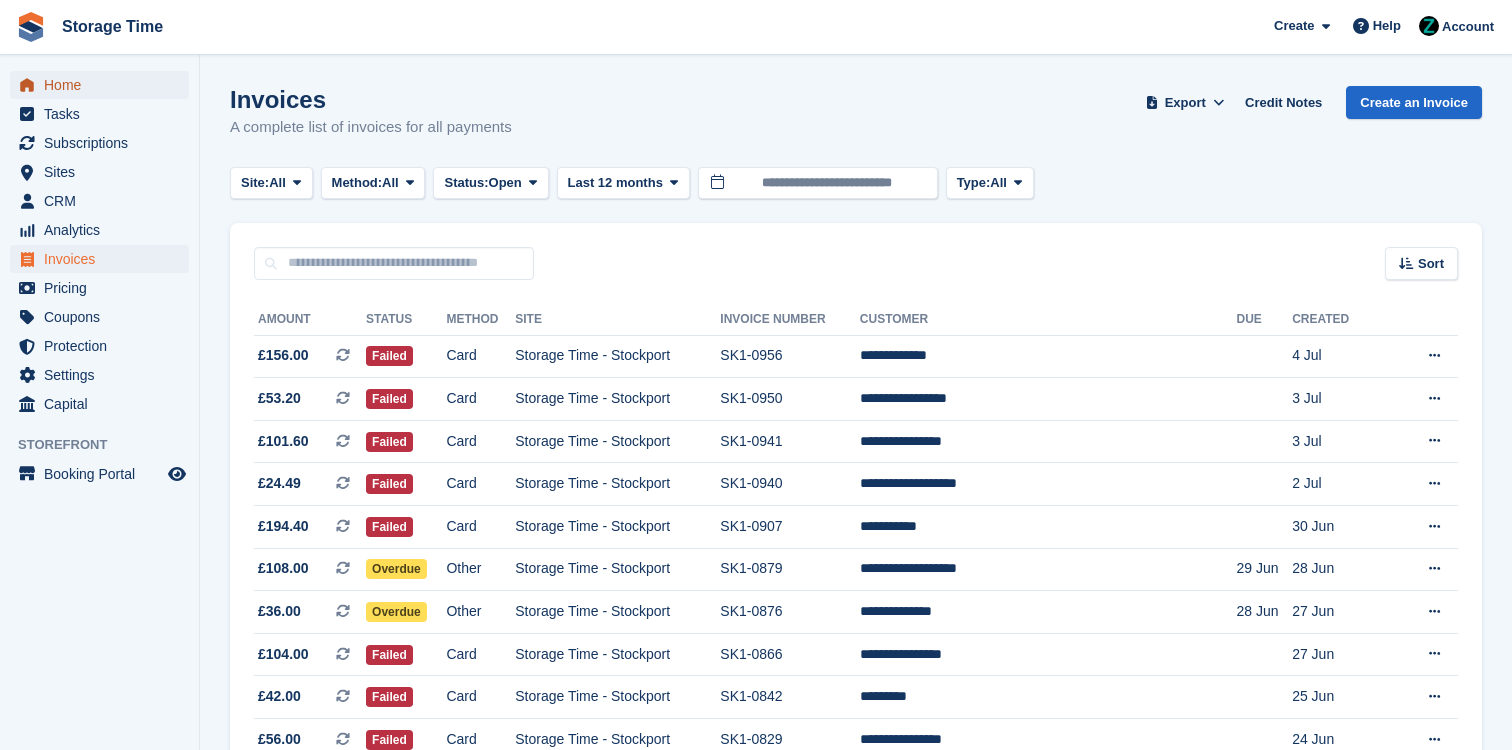 click on "Home" at bounding box center [104, 85] 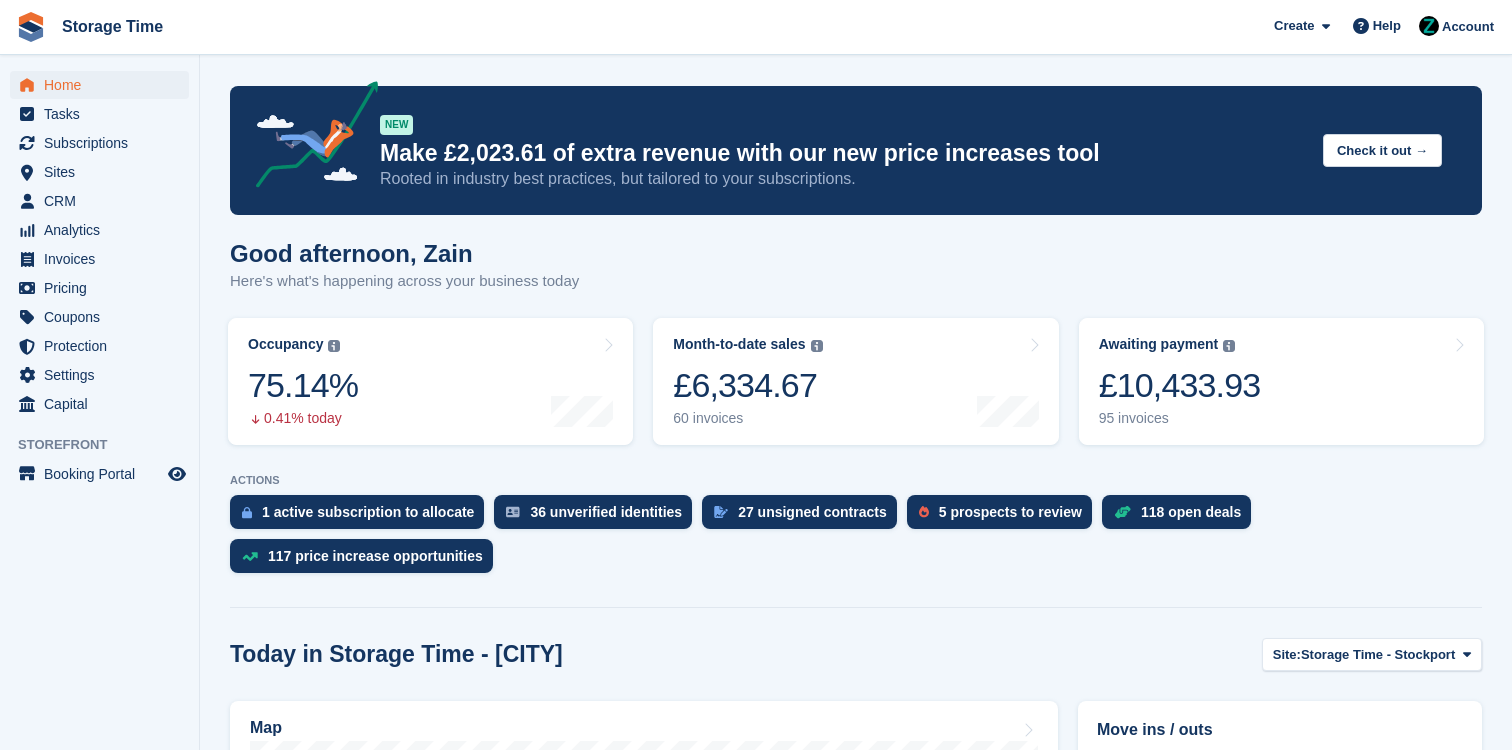 scroll, scrollTop: 559, scrollLeft: 0, axis: vertical 